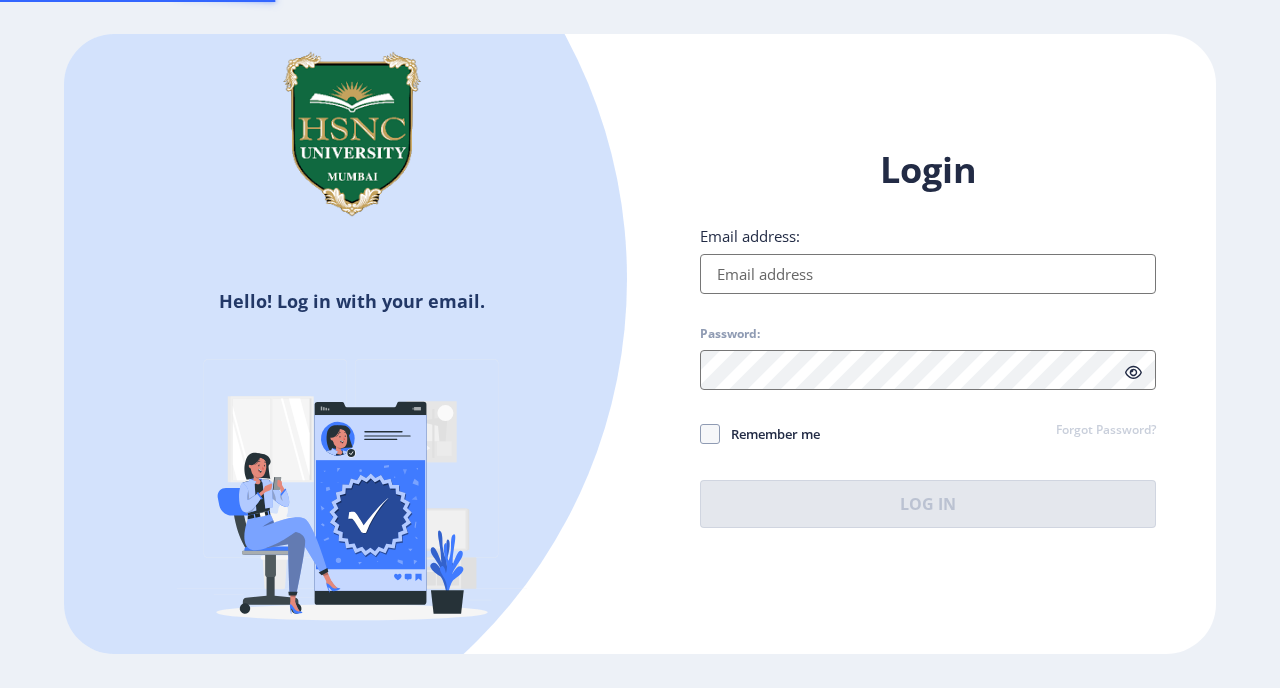 scroll, scrollTop: 0, scrollLeft: 0, axis: both 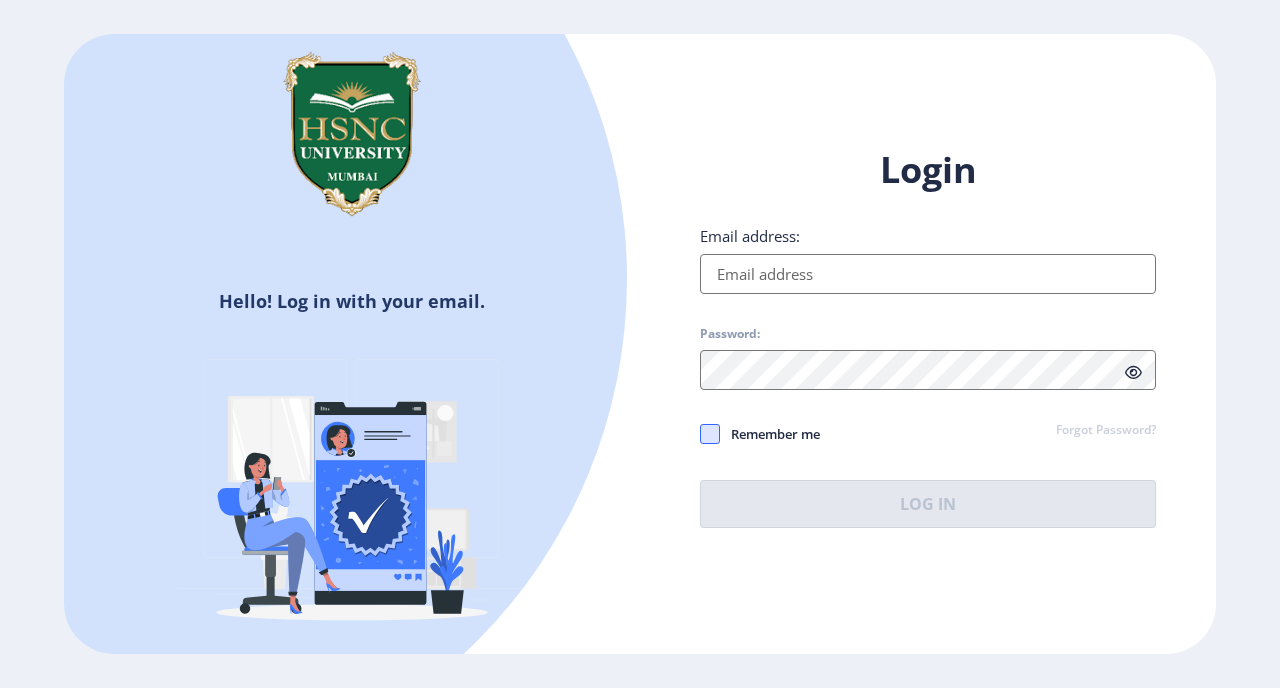 type on "[EMAIL_ADDRESS][DOMAIN_NAME]" 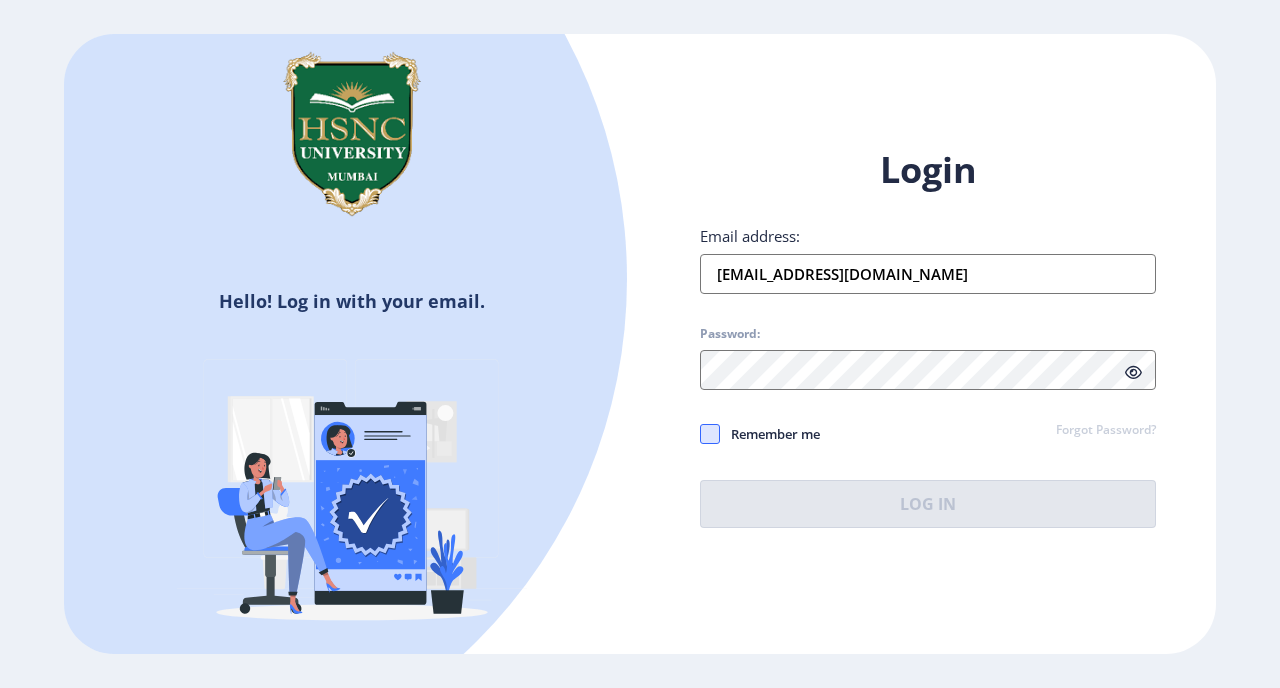 click 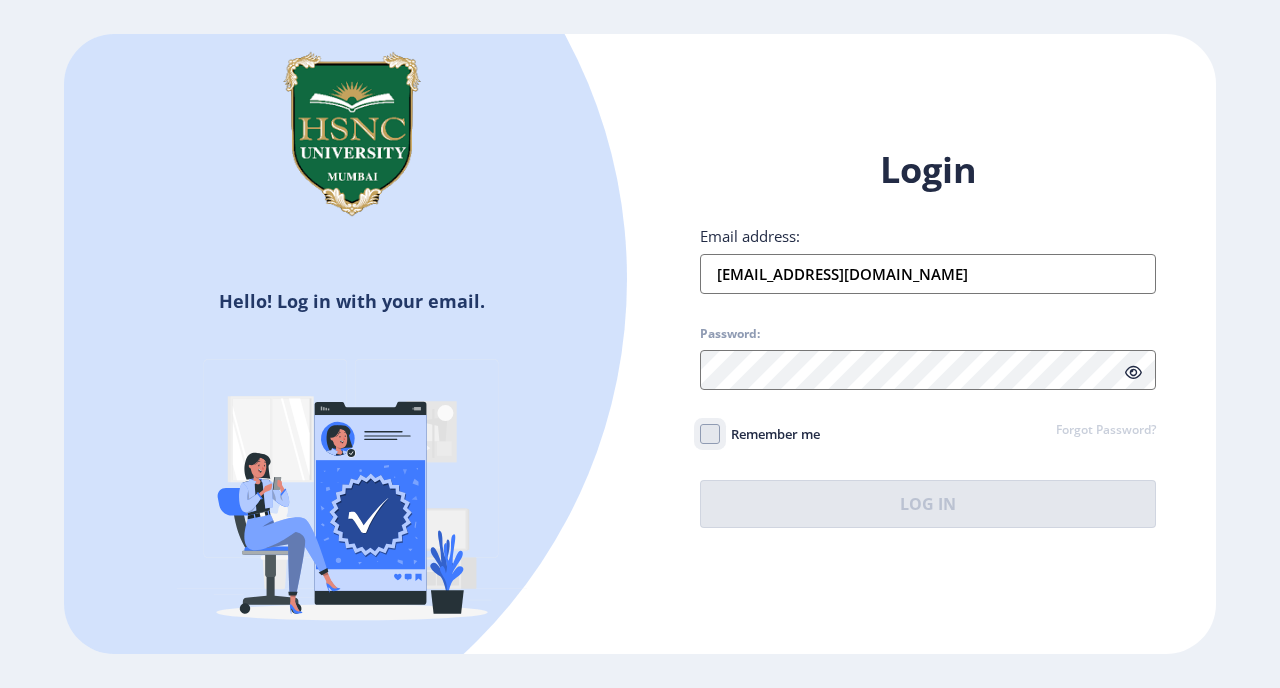 click on "Remember me" 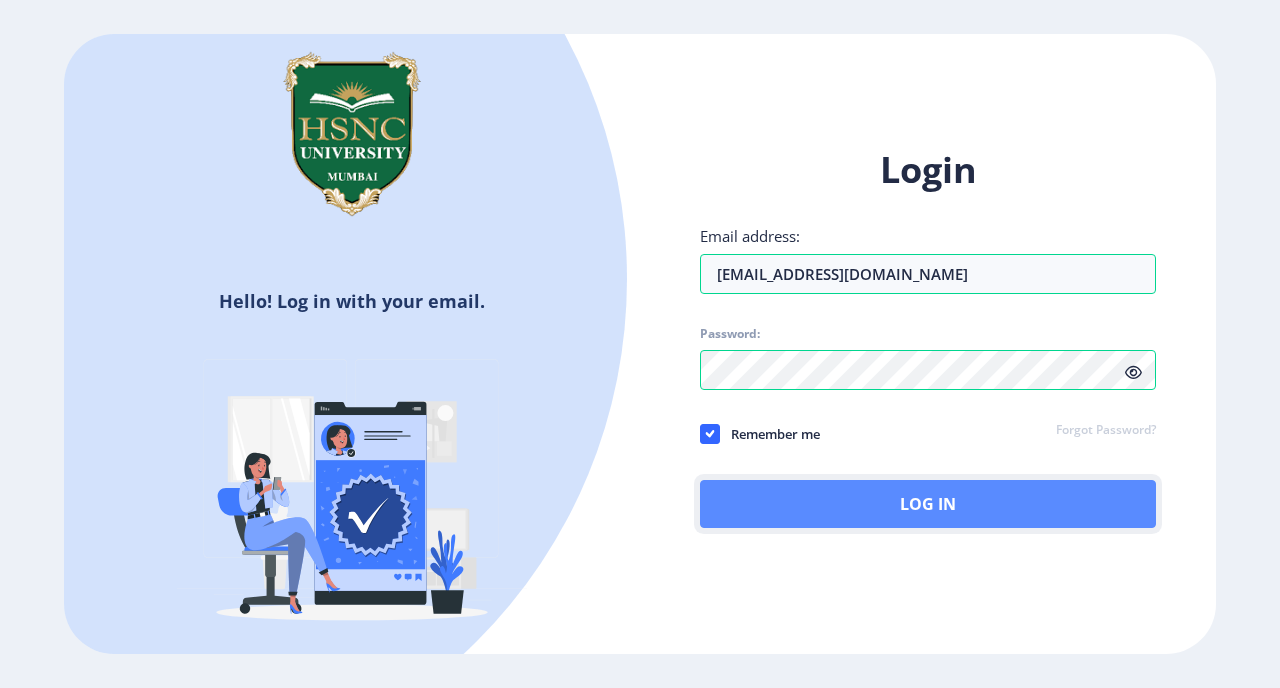 click on "Log In" 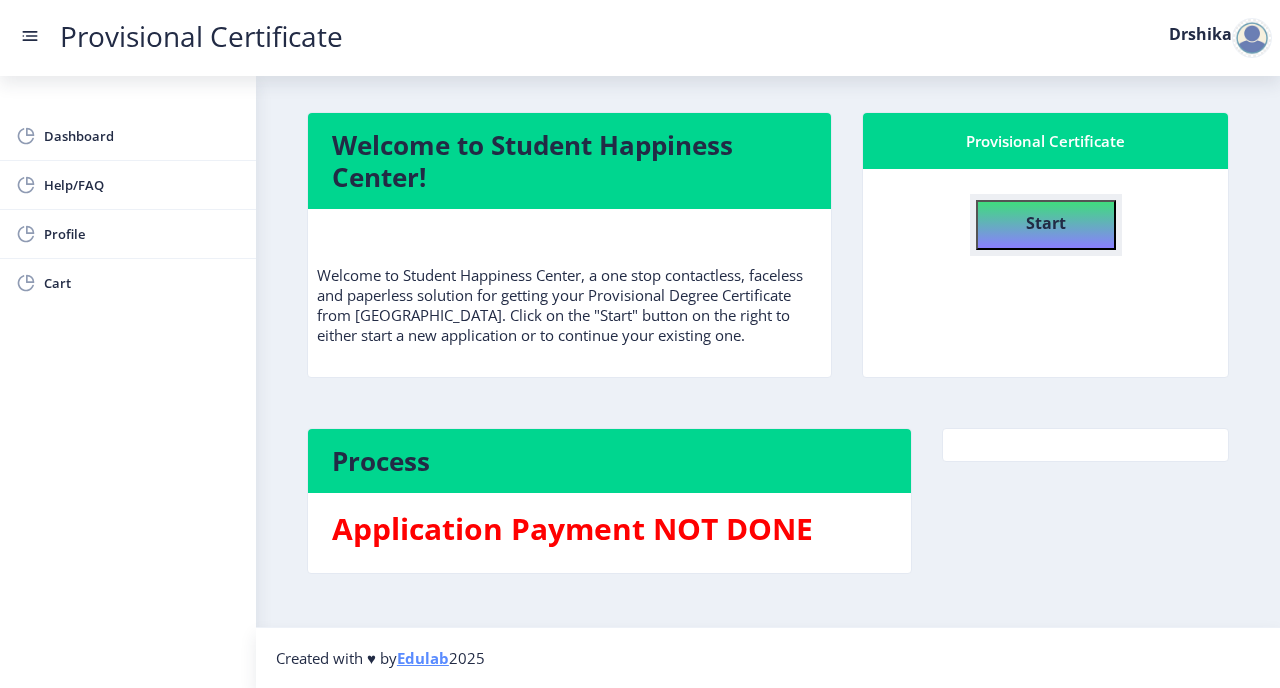 click on "Start" 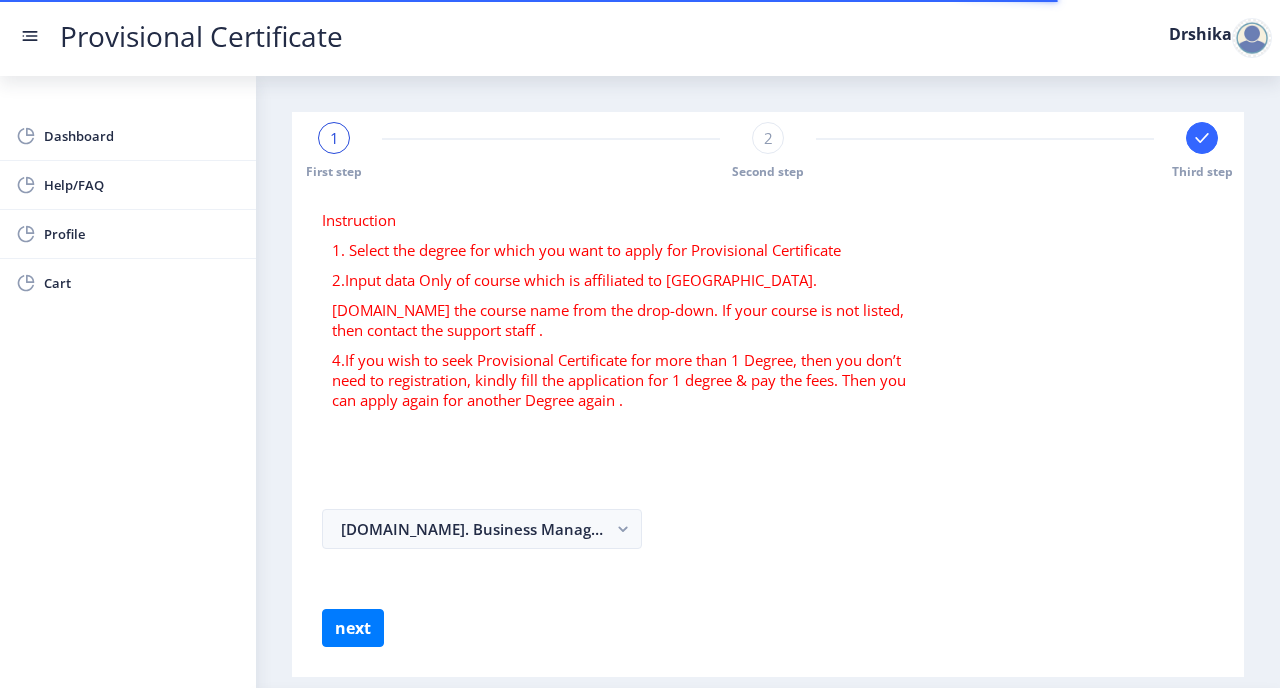 select 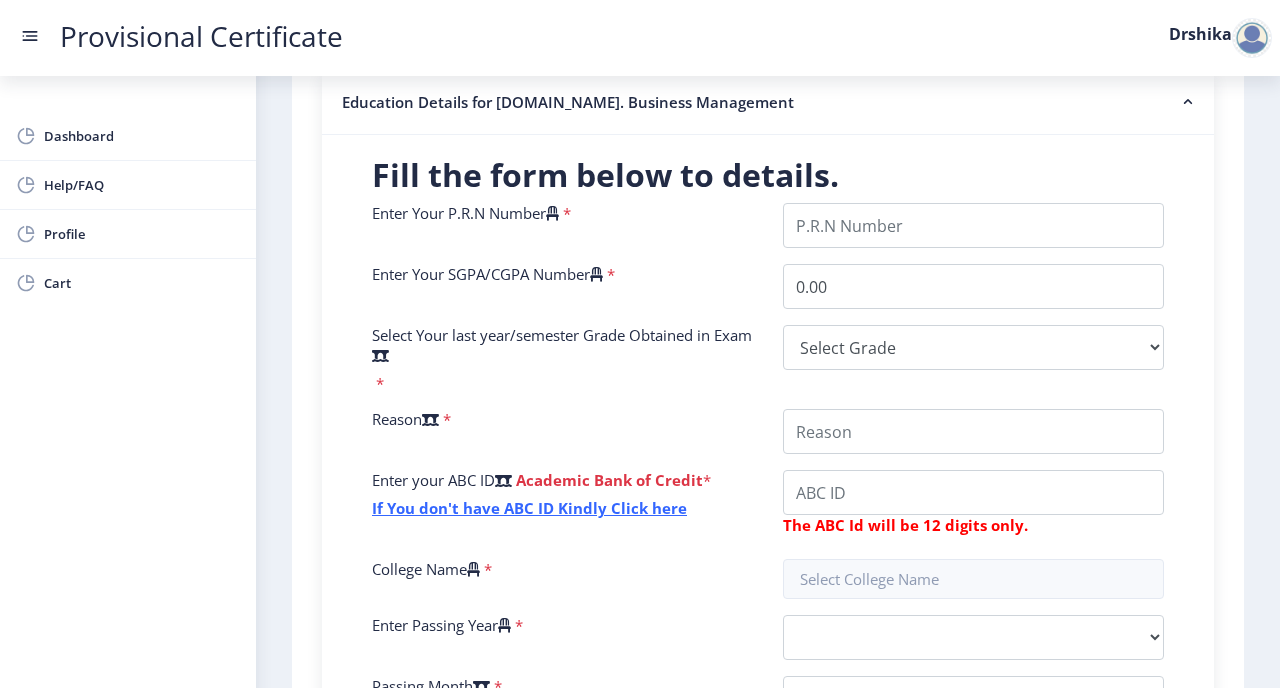 scroll, scrollTop: 421, scrollLeft: 0, axis: vertical 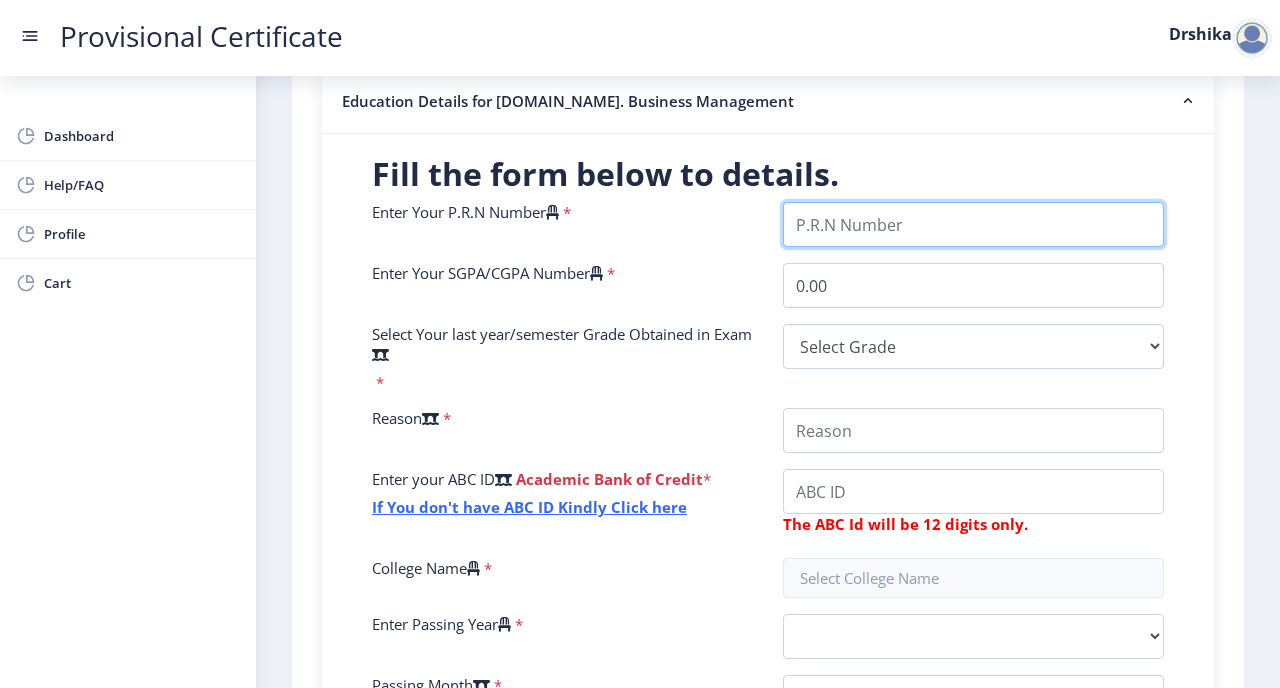 click on "Enter Your P.R.N Number" at bounding box center [973, 224] 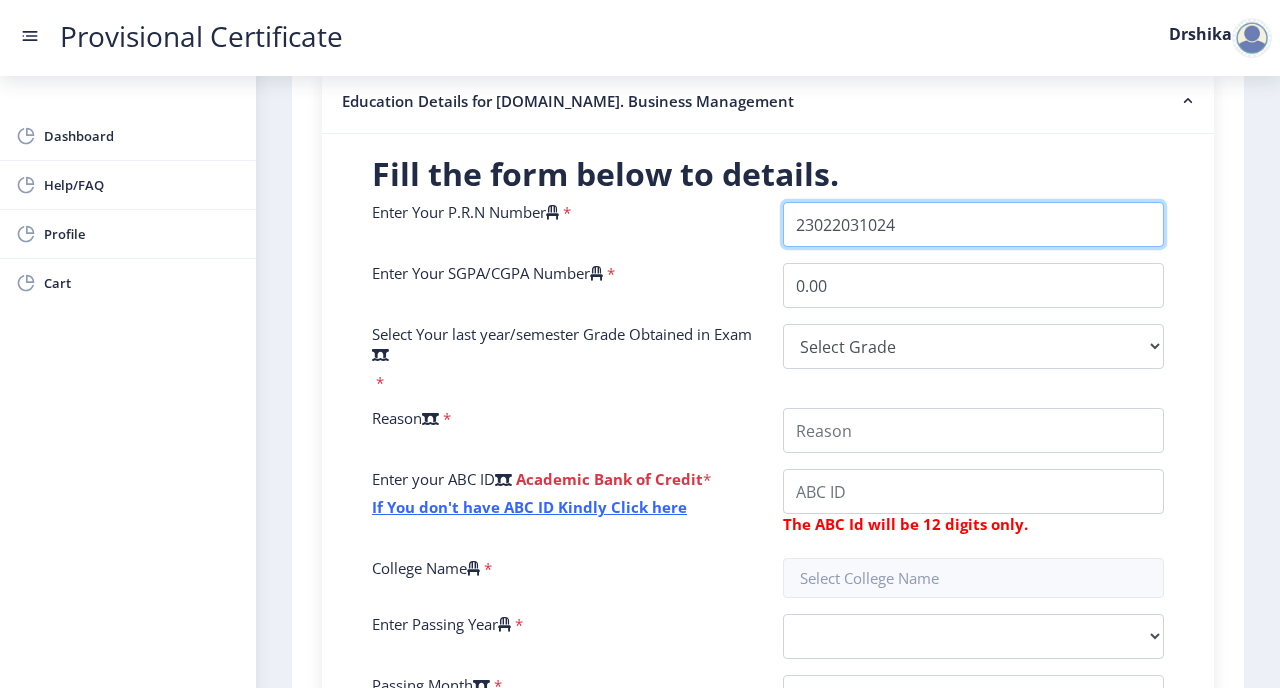 type on "23022031024" 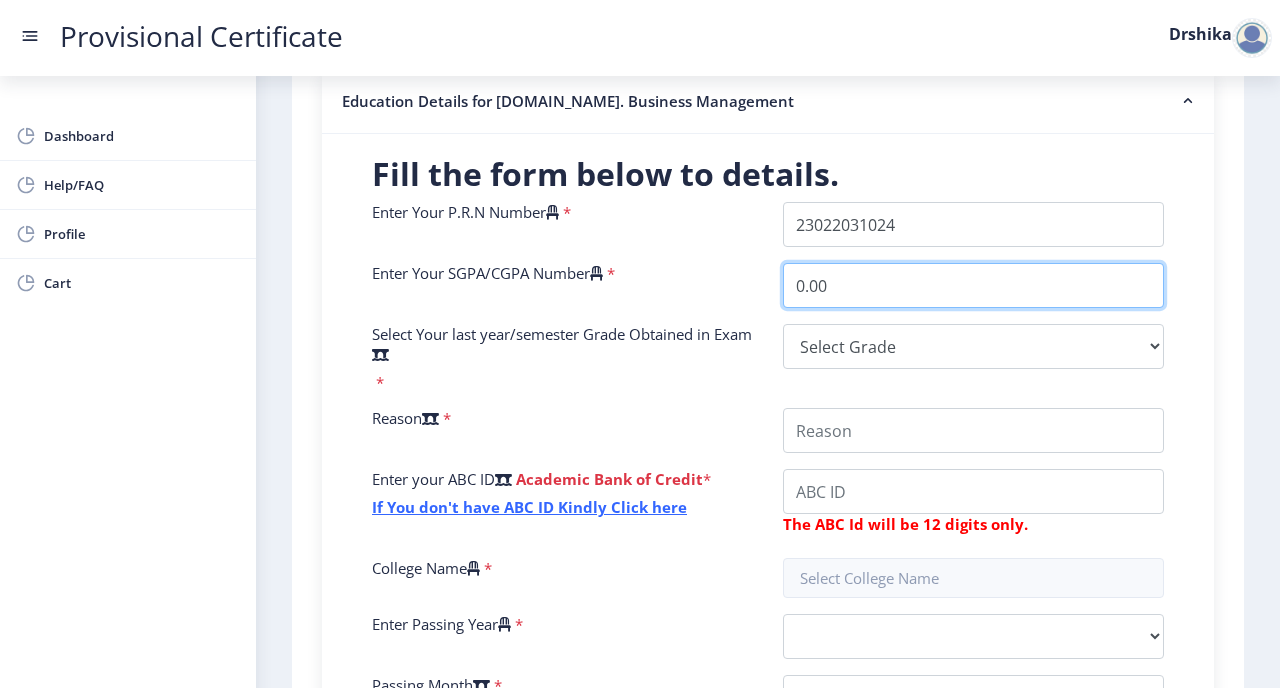 click on "0.00" at bounding box center [973, 285] 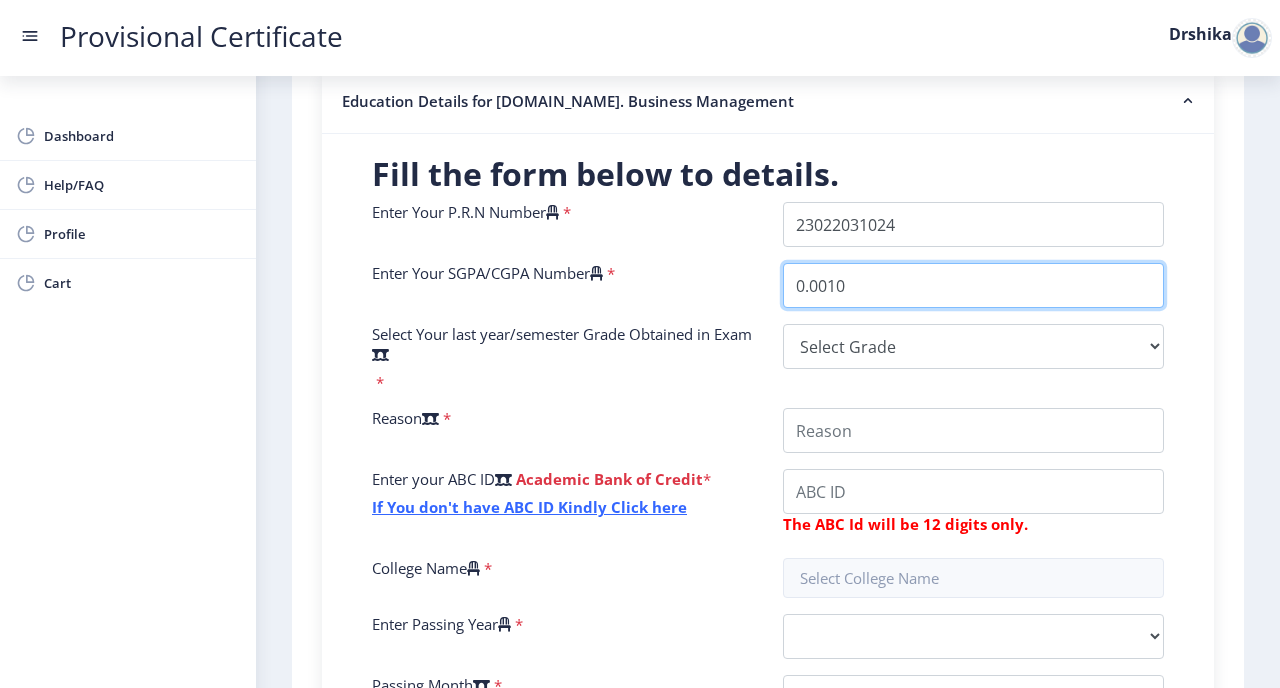 type on "0.0010" 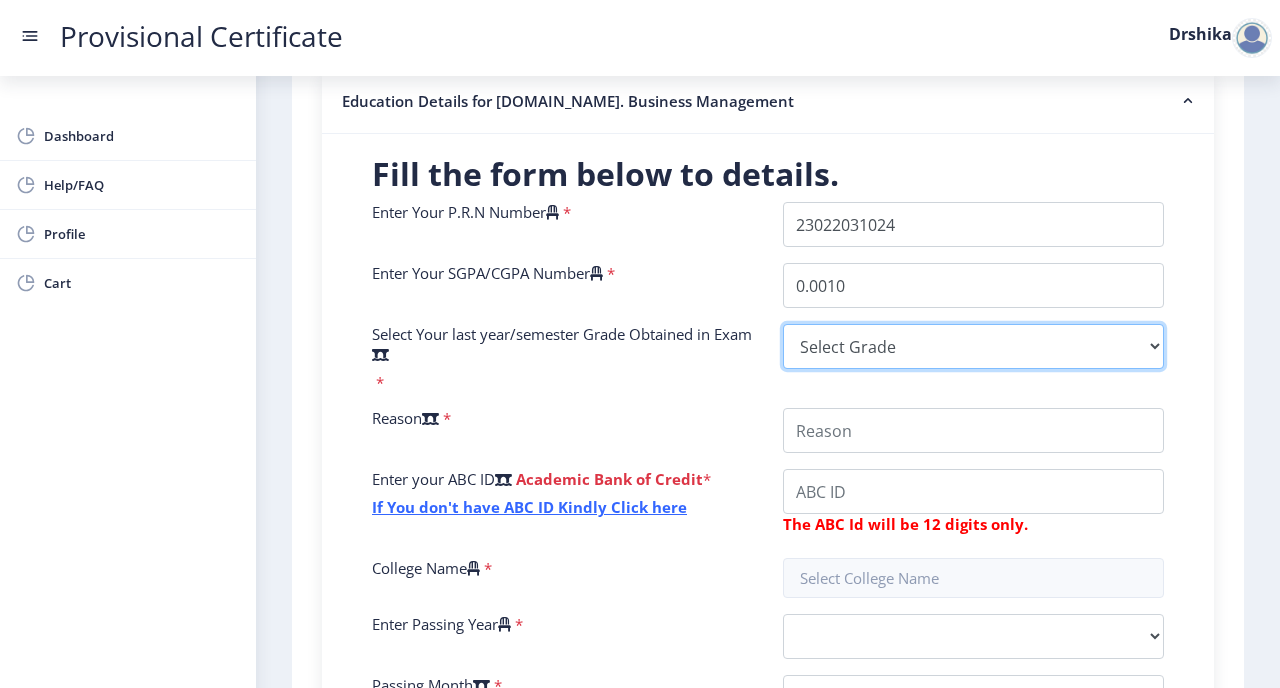 click on "Select Grade  O   A+   A   B+   B   C   D   F(Fail)" at bounding box center (973, 346) 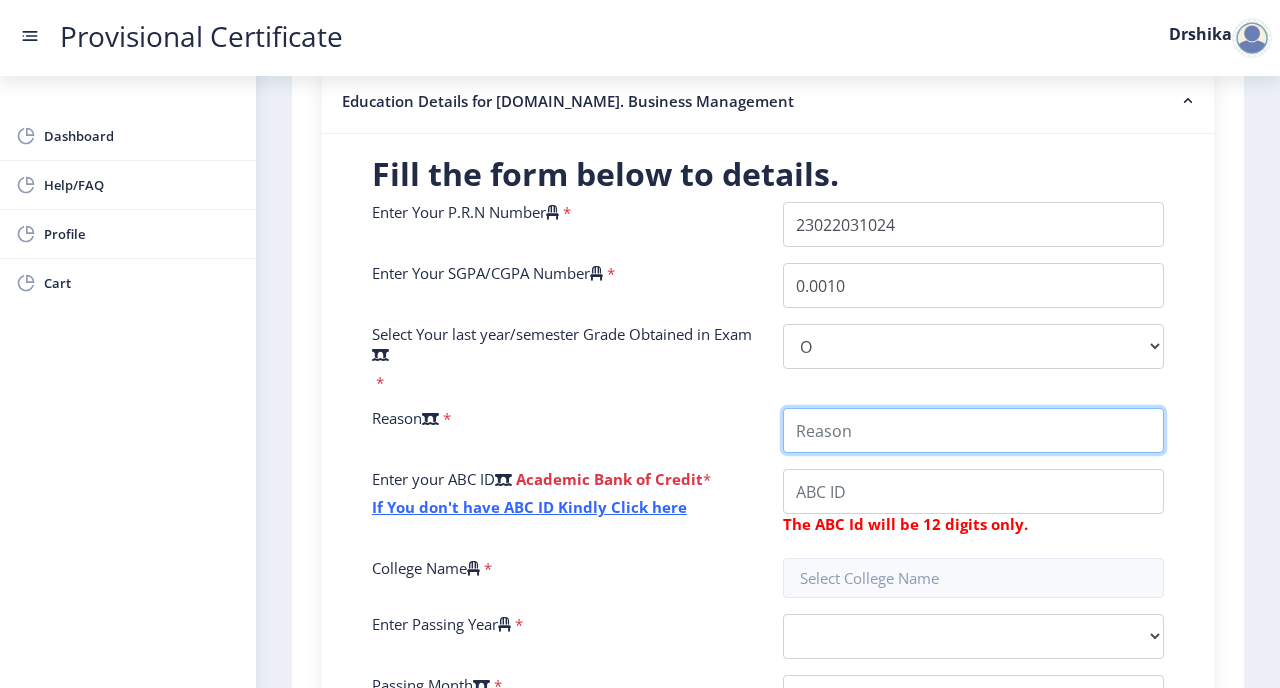 click on "College Name" at bounding box center [973, 430] 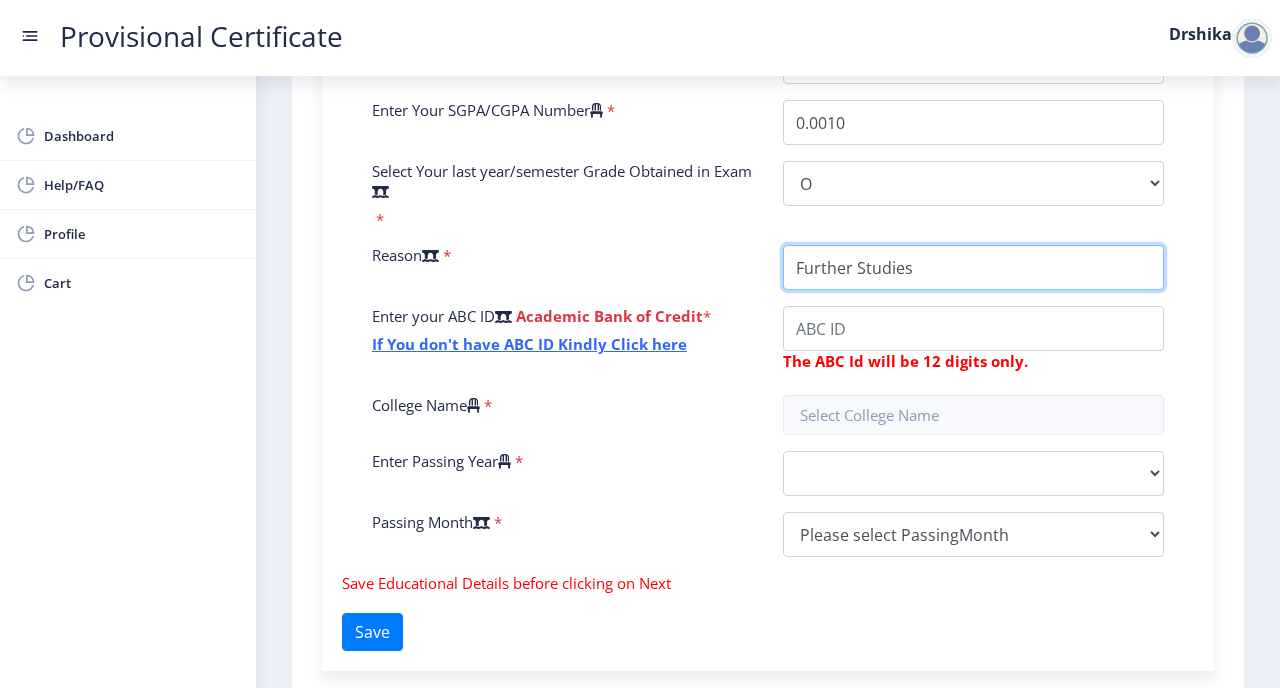 scroll, scrollTop: 585, scrollLeft: 0, axis: vertical 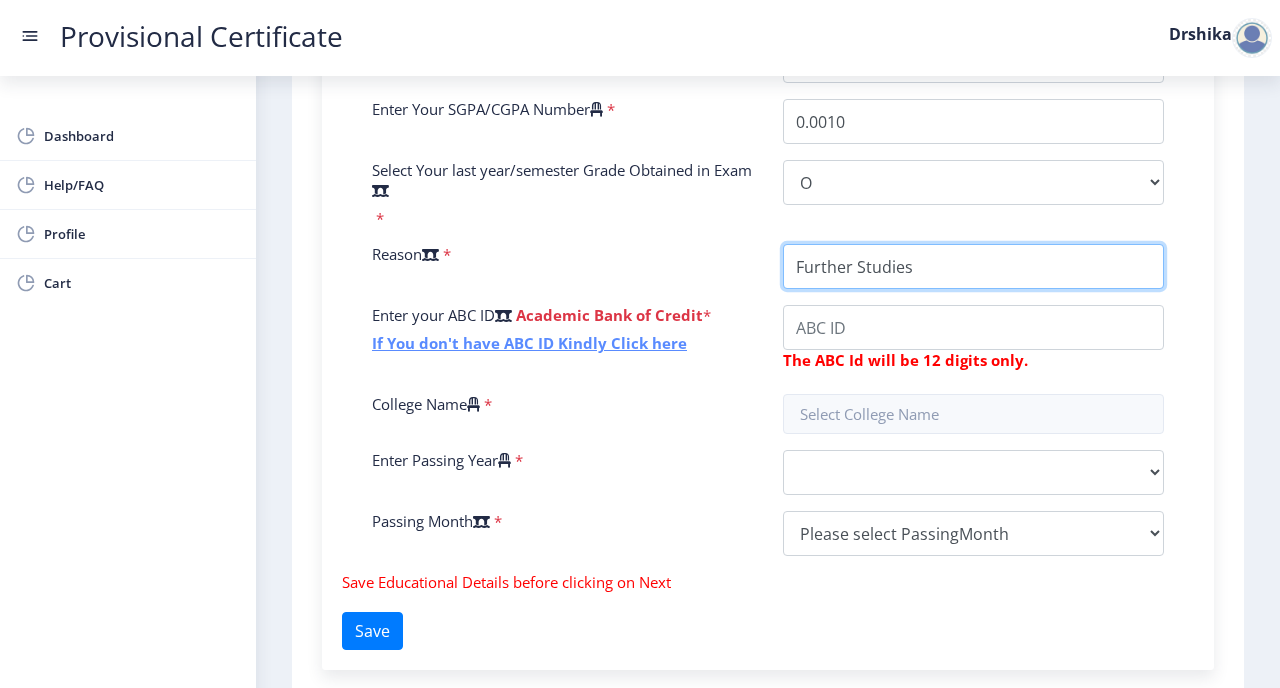 type on "Further Studies" 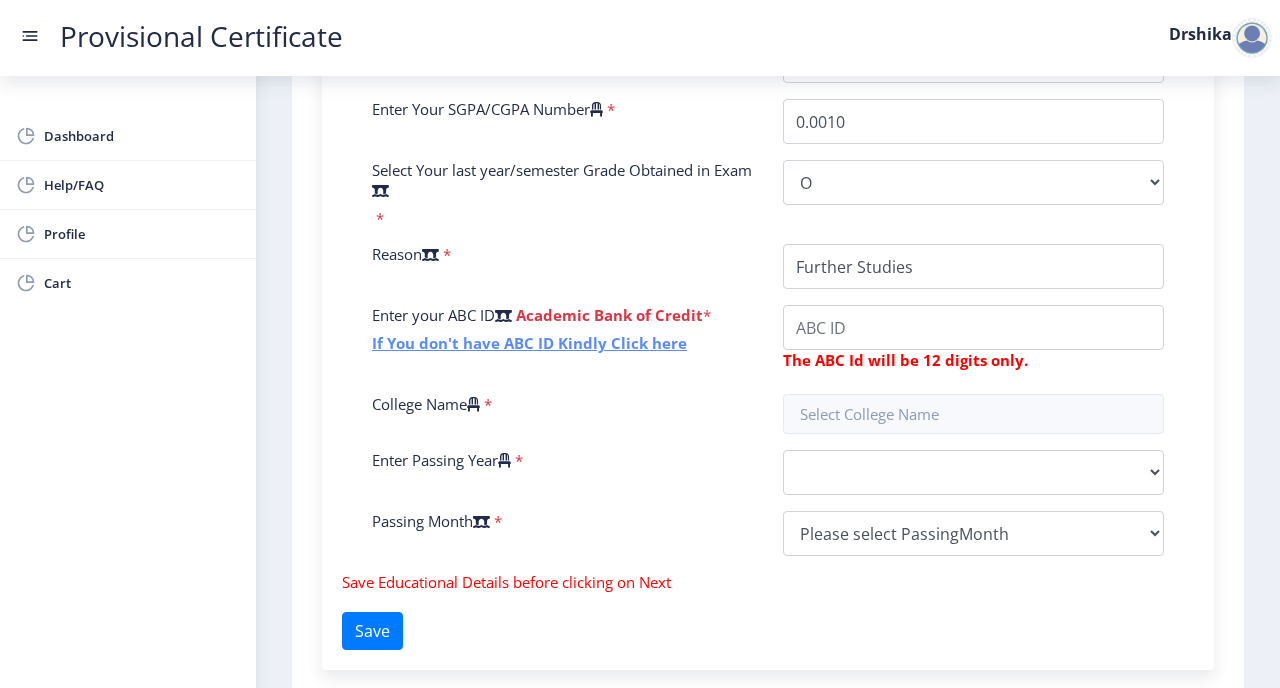 click on "If You don't have ABC ID Kindly Click here" 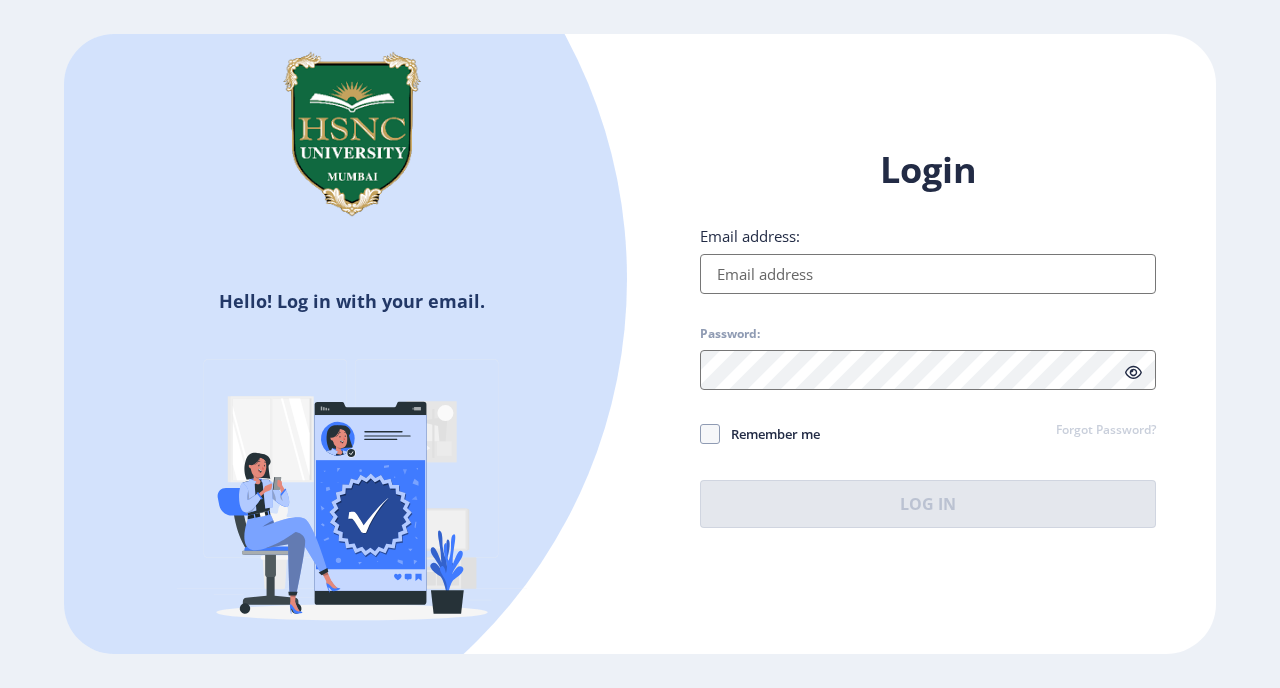 scroll, scrollTop: 0, scrollLeft: 0, axis: both 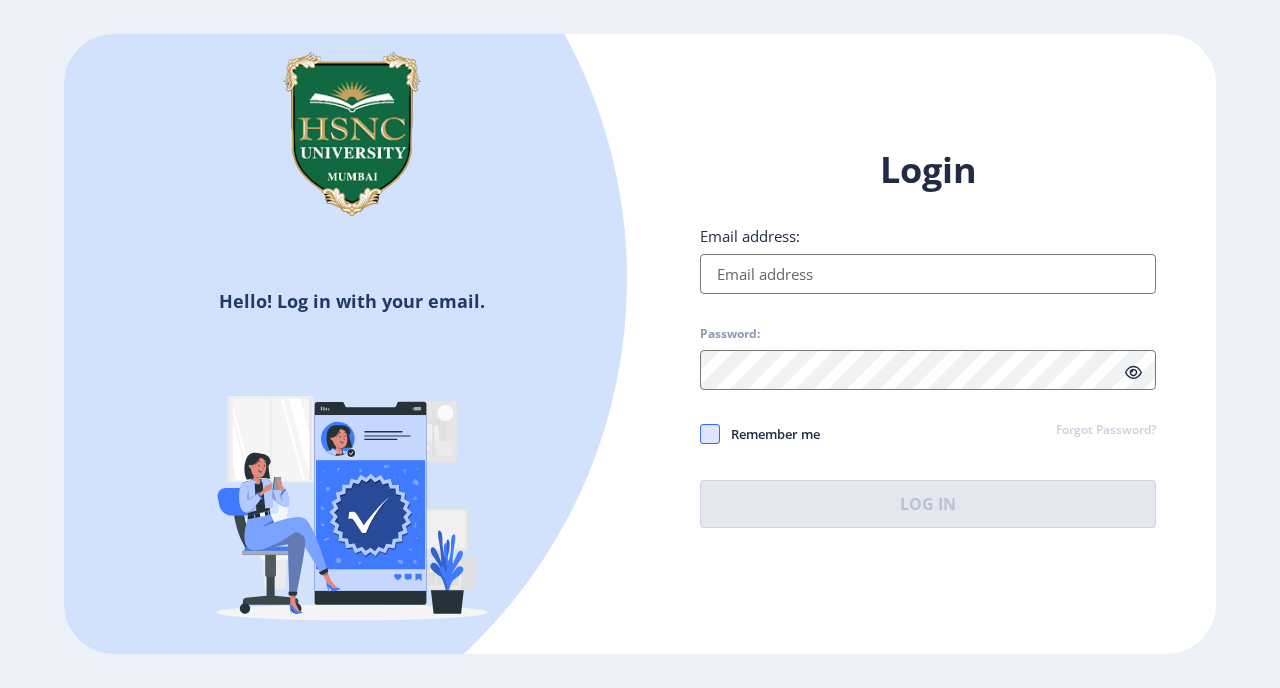 type on "[EMAIL_ADDRESS][DOMAIN_NAME]" 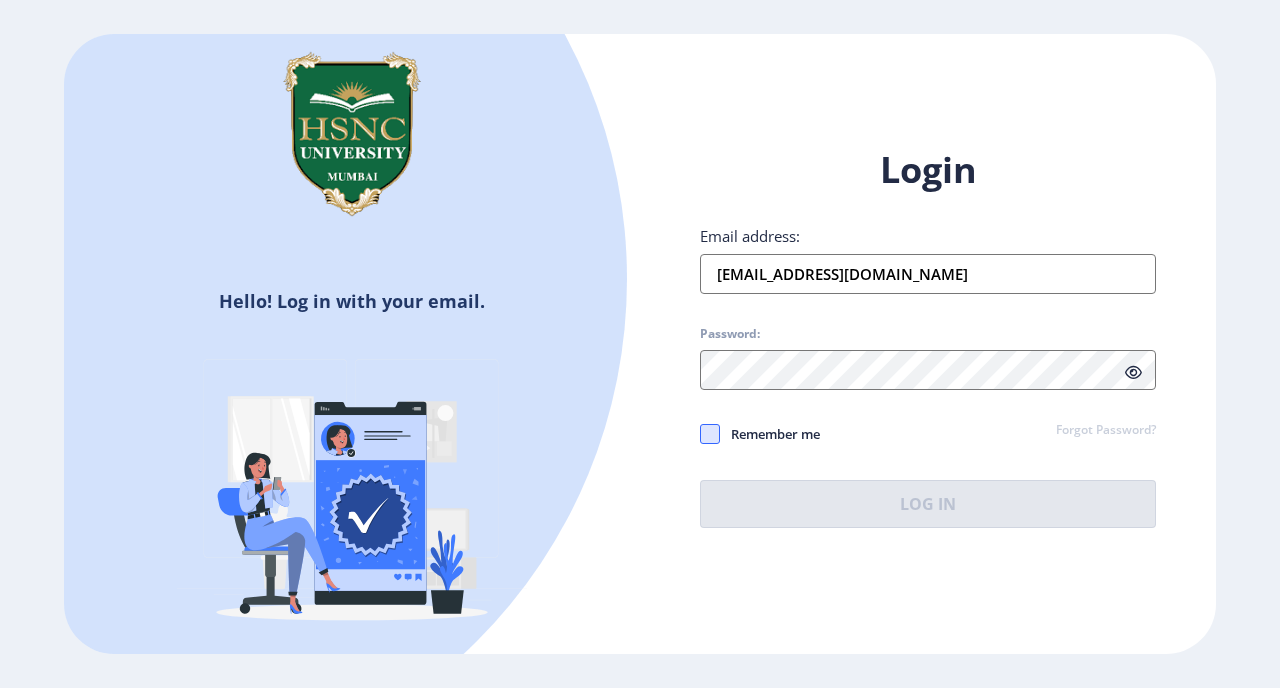 click 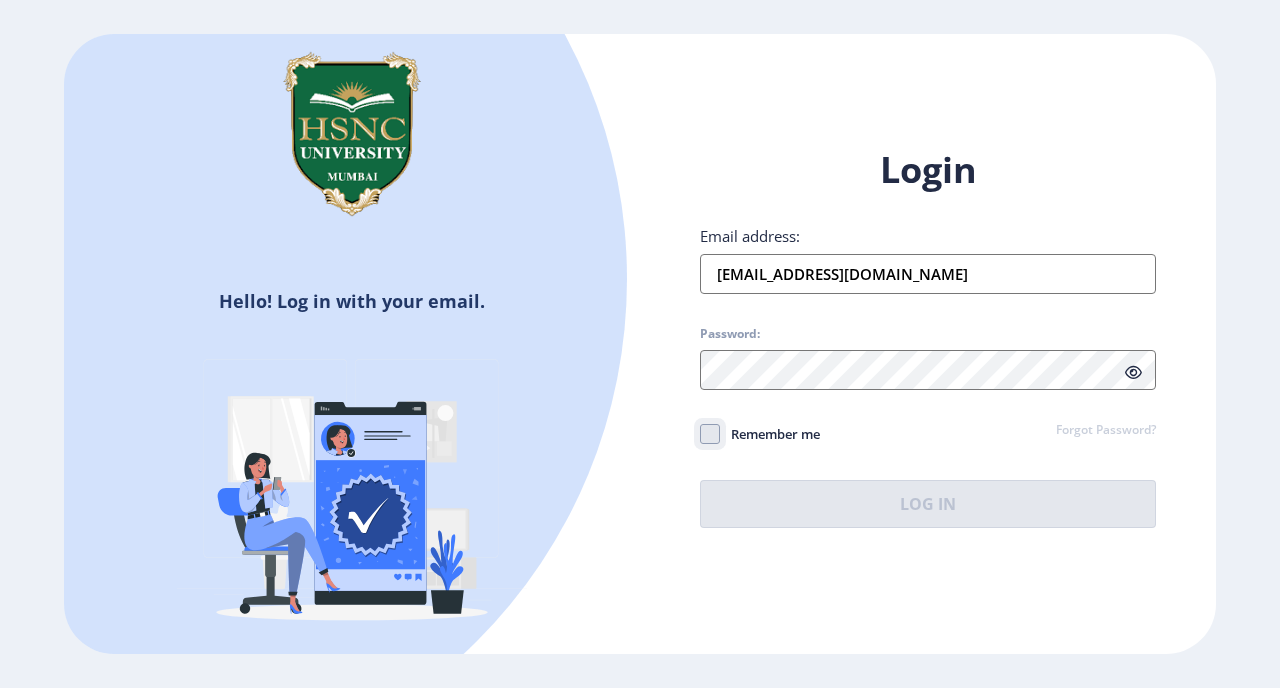 click on "Remember me" 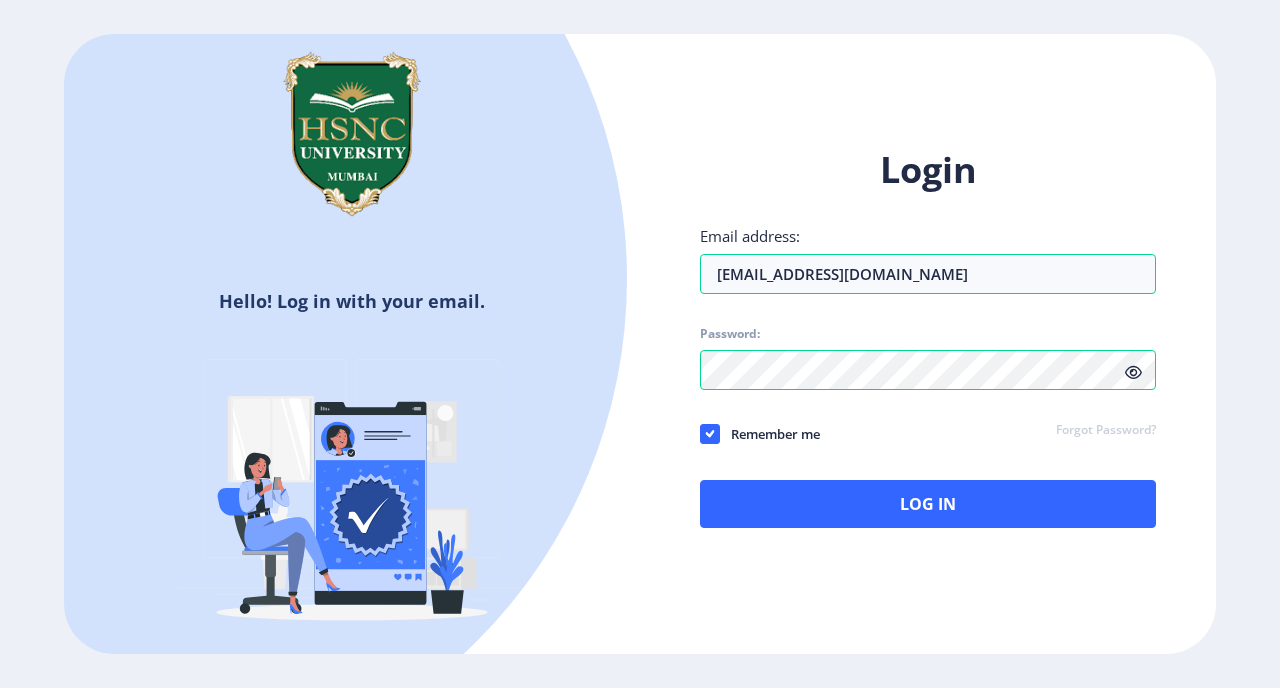 click on "Login Email address: drshika.advani2010@gmail.com Password: Remember me Forgot Password?  Log In   Don't have an account?  Register" 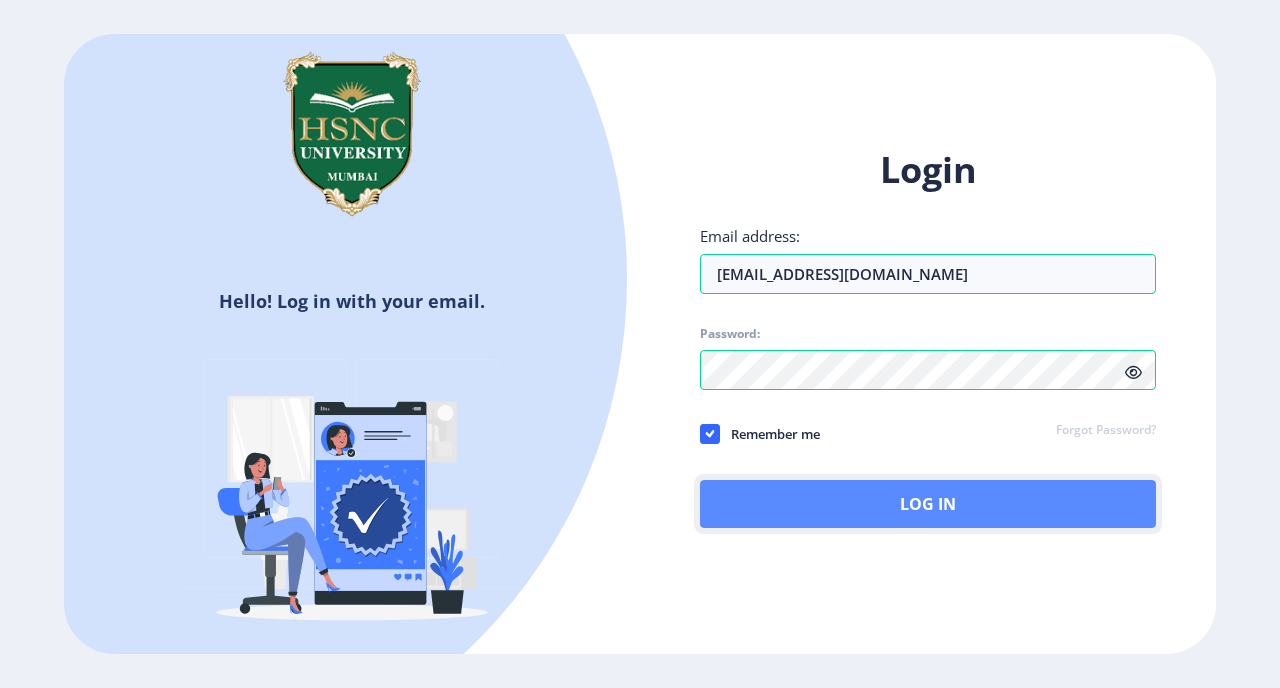 click on "Log In" 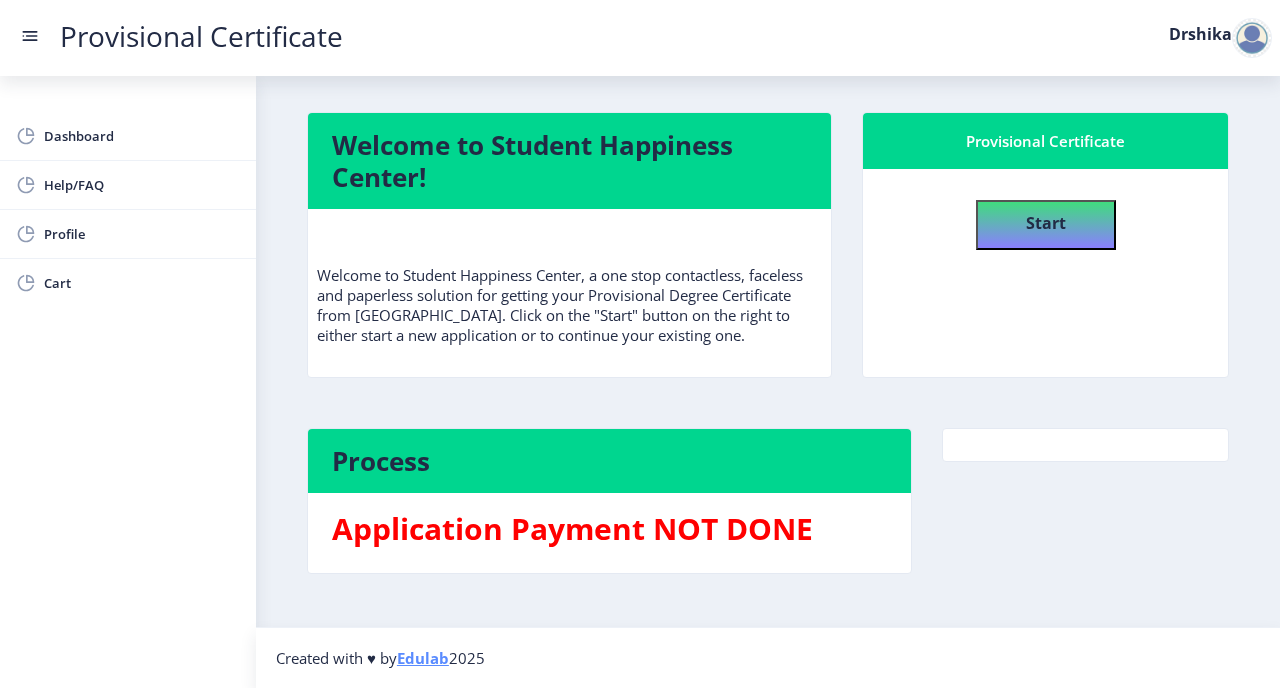 click on "Welcome to Student Happiness Center!   Welcome to Student Happiness Center, a one stop contactless, faceless and paperless solution for getting your Provisional Degree Certificate from HSNC University. Click on the "Start" button on the right to either start a new application or to continue your existing one.   Provisional Certificate   Start  Process Application Payment NOT DONE" 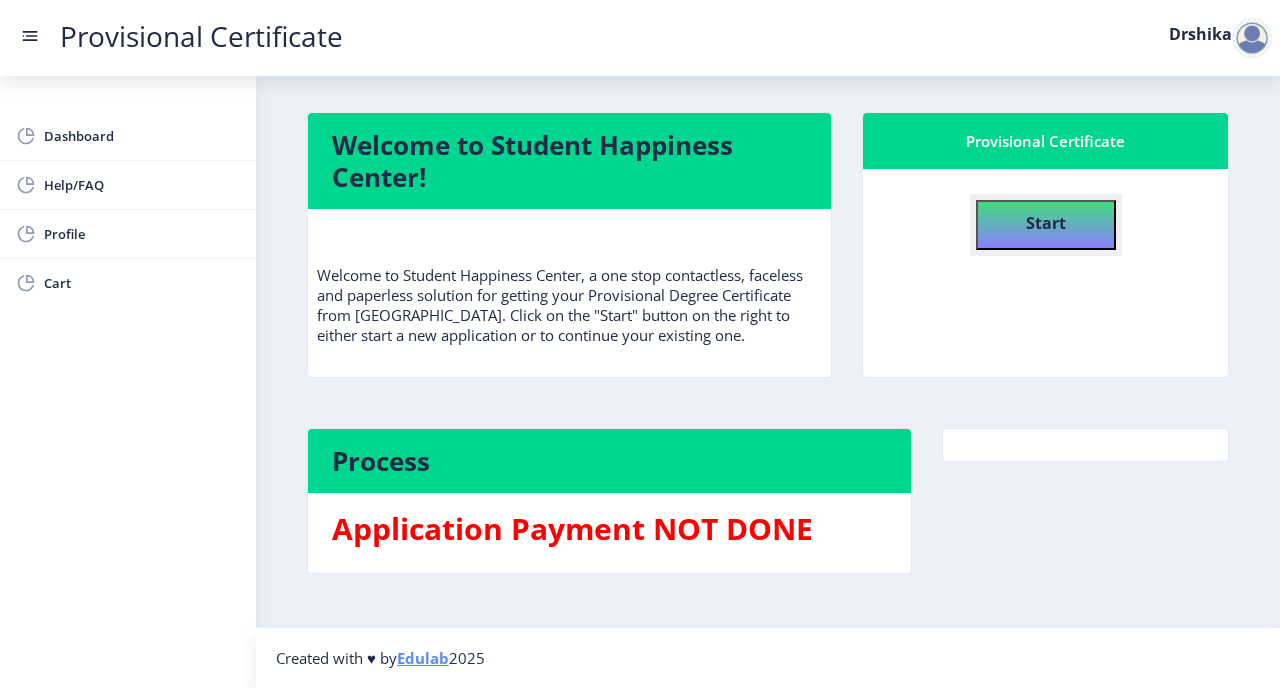 click on "Start" 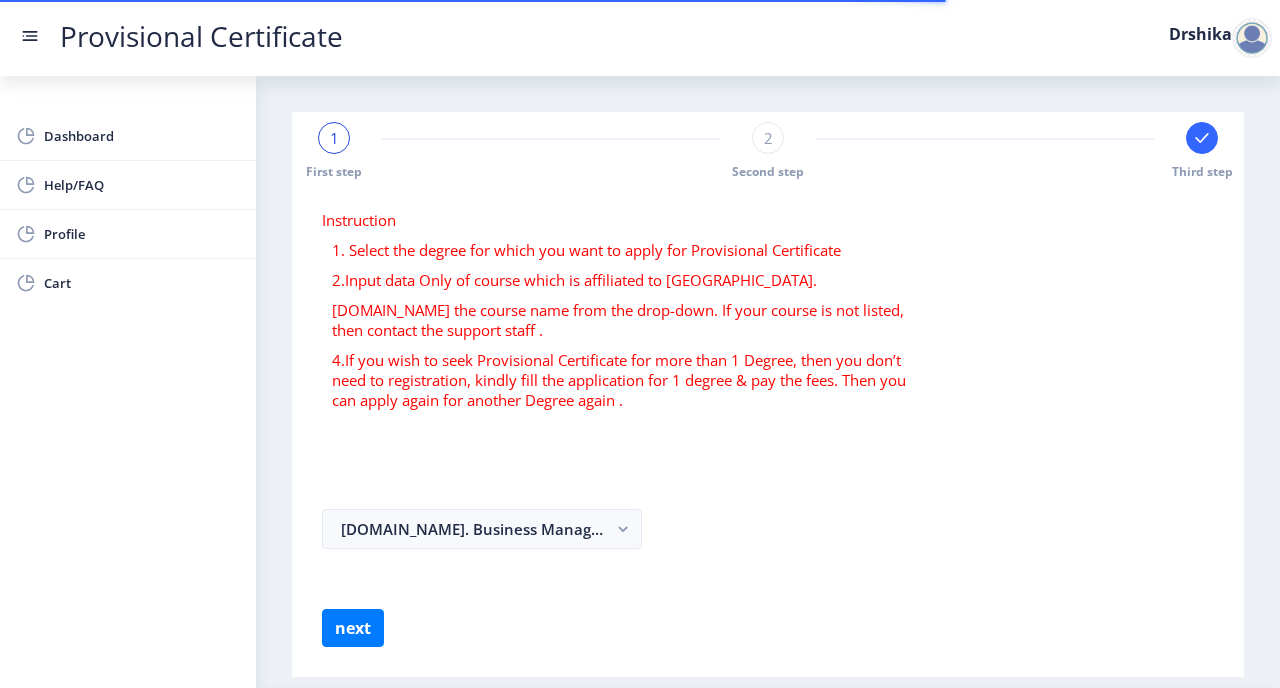 select 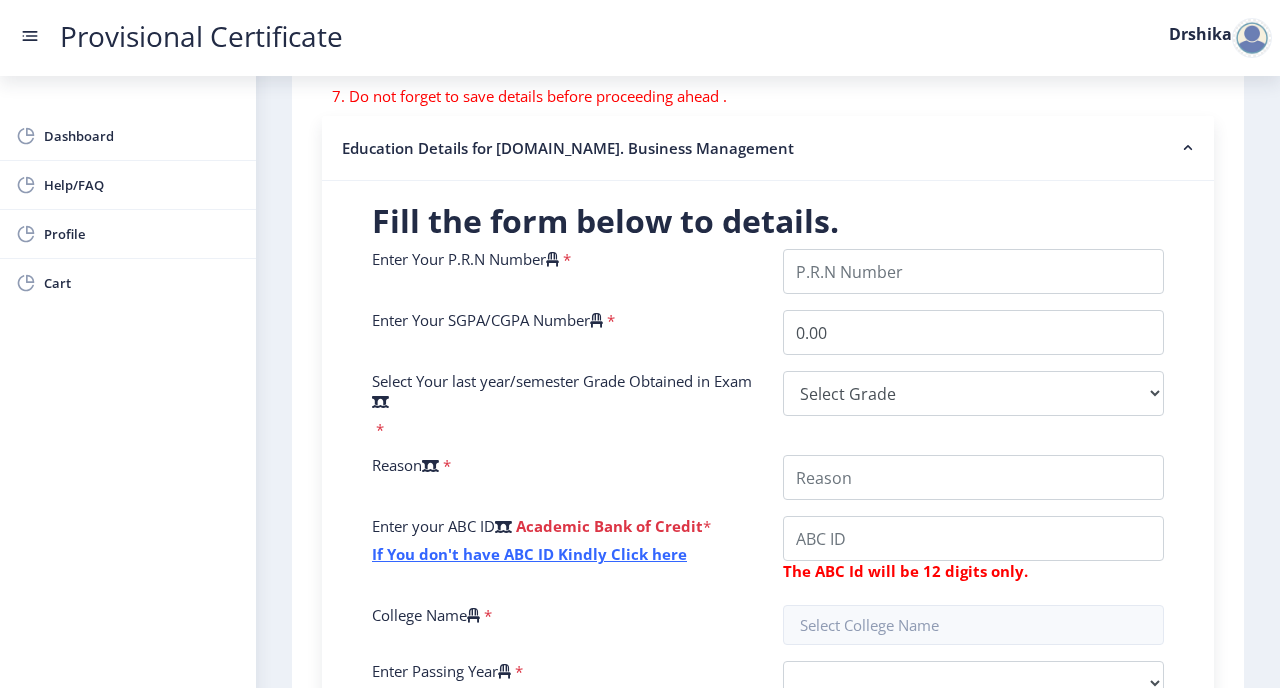scroll, scrollTop: 377, scrollLeft: 0, axis: vertical 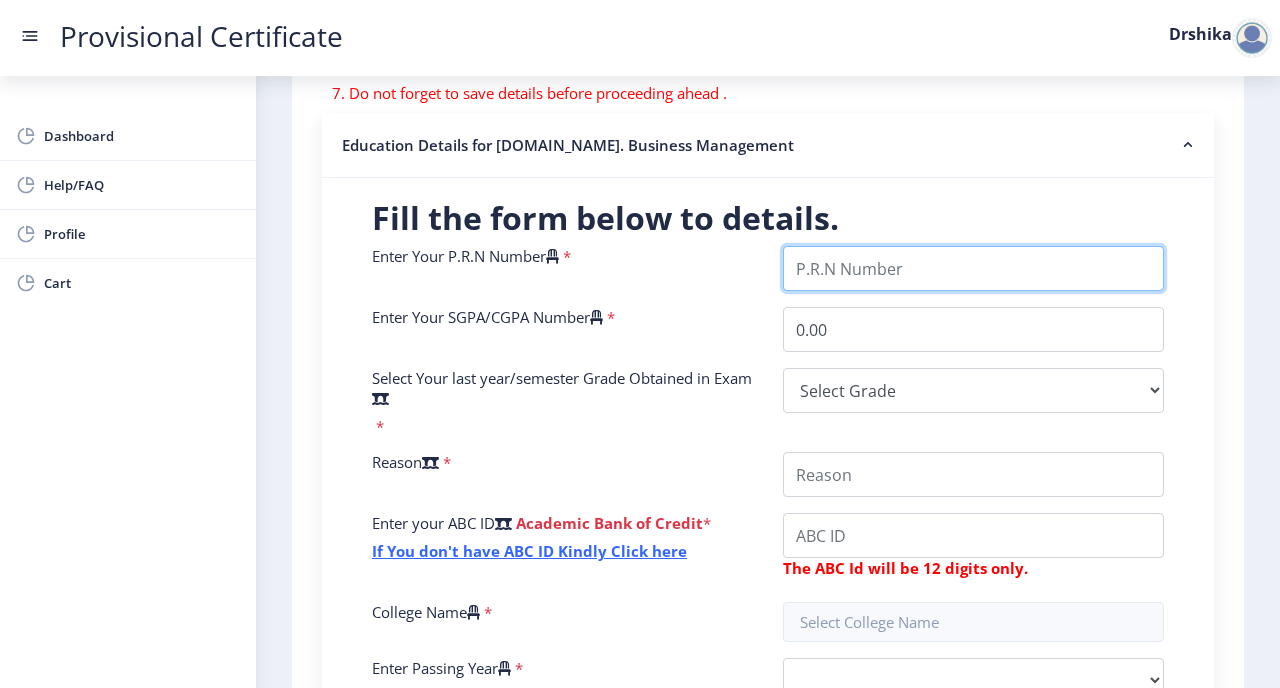 click on "Enter Your P.R.N Number" at bounding box center [973, 268] 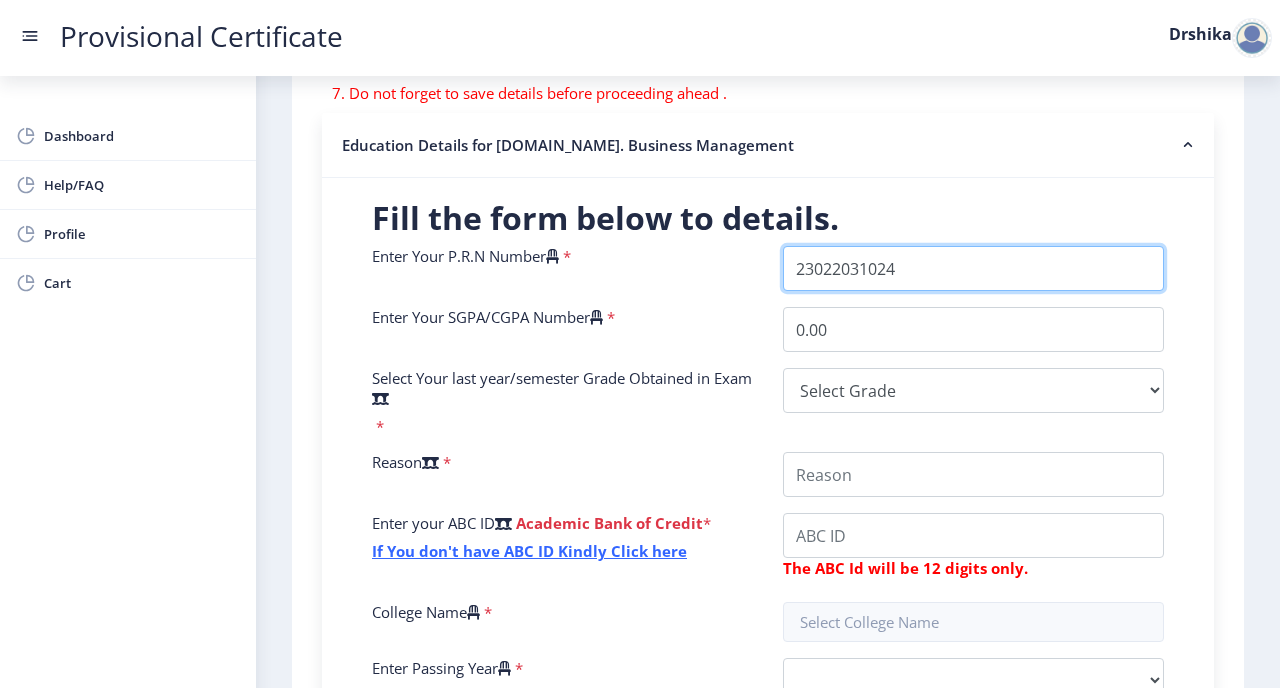type on "23022031024" 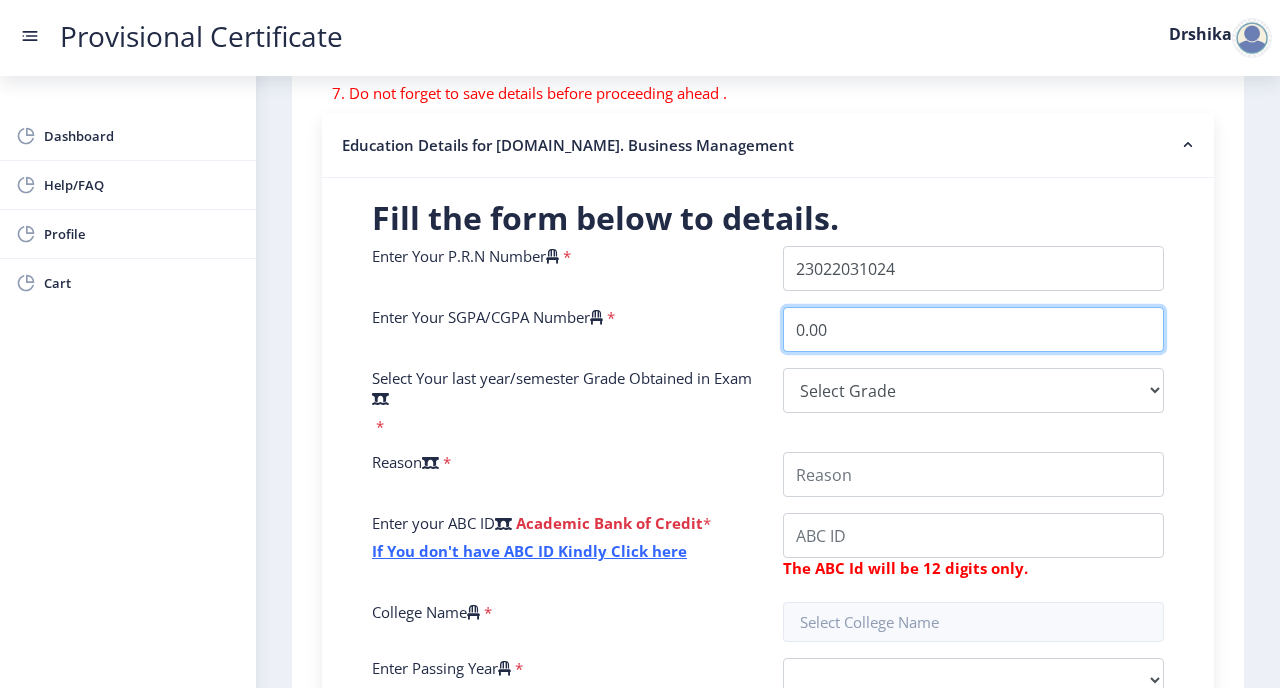 click on "0.00" at bounding box center [973, 329] 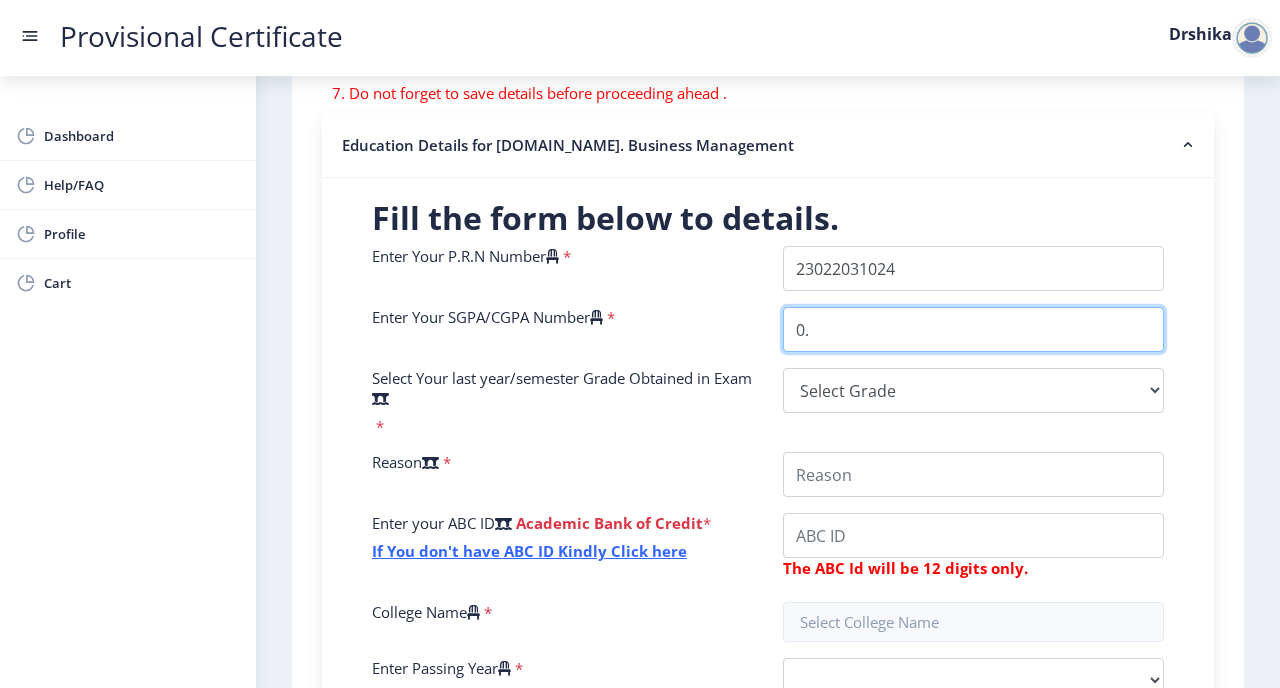 type on "0" 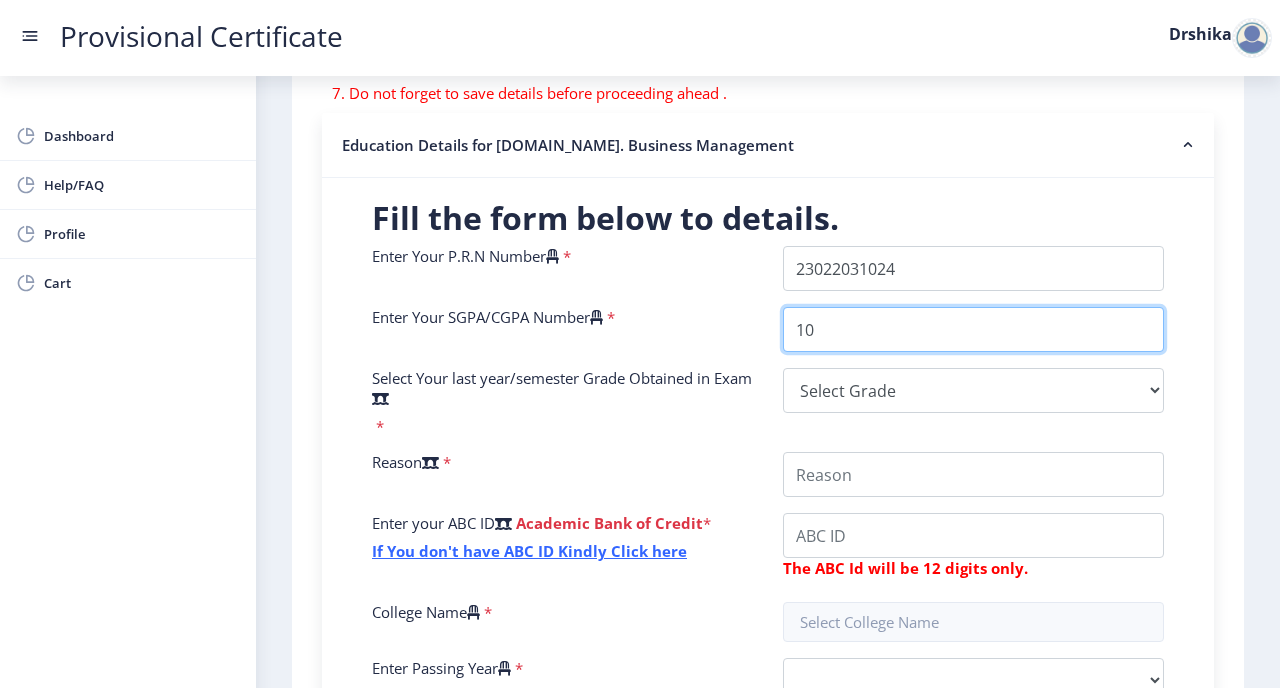 type on "10" 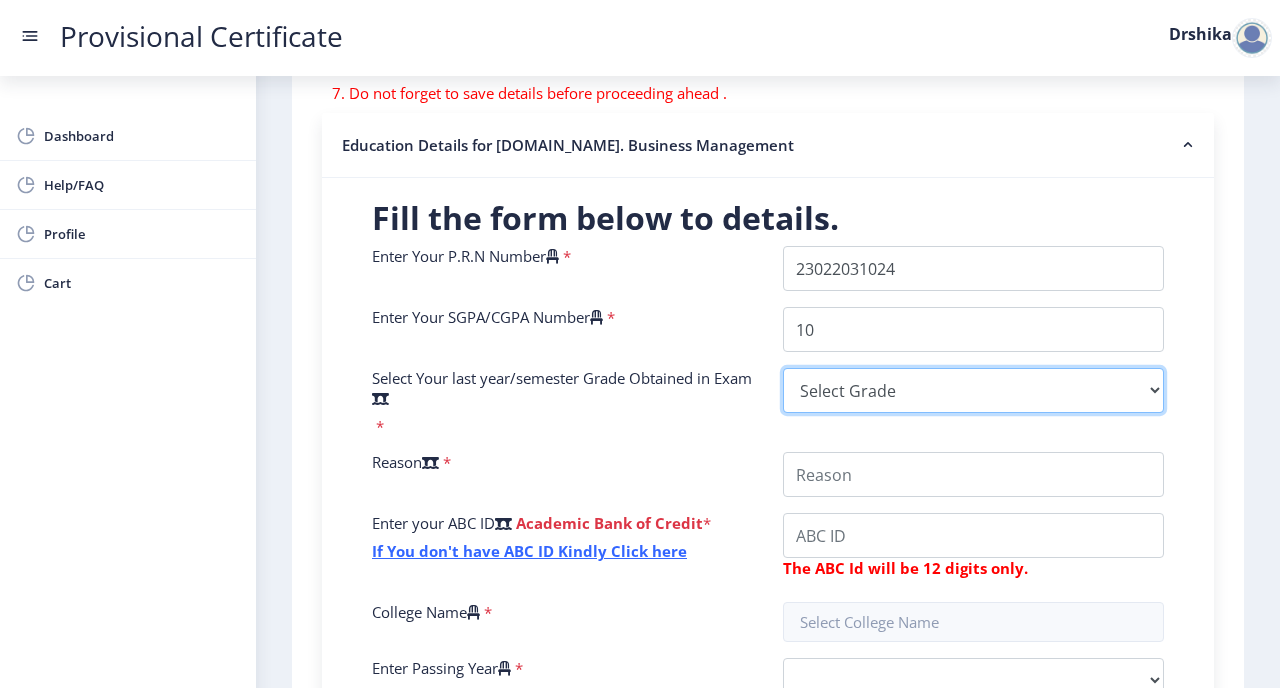 click on "Select Grade  O   A+   A   B+   B   C   D   F(Fail)" at bounding box center [973, 390] 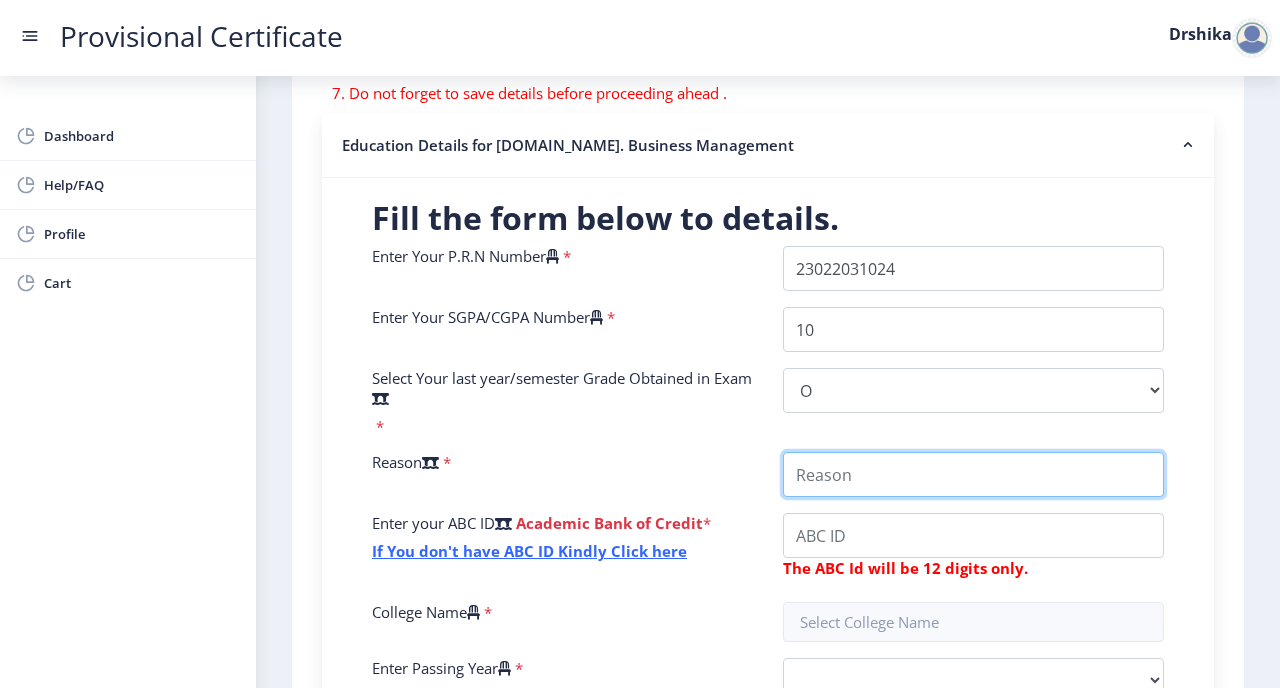 click on "College Name" at bounding box center [973, 474] 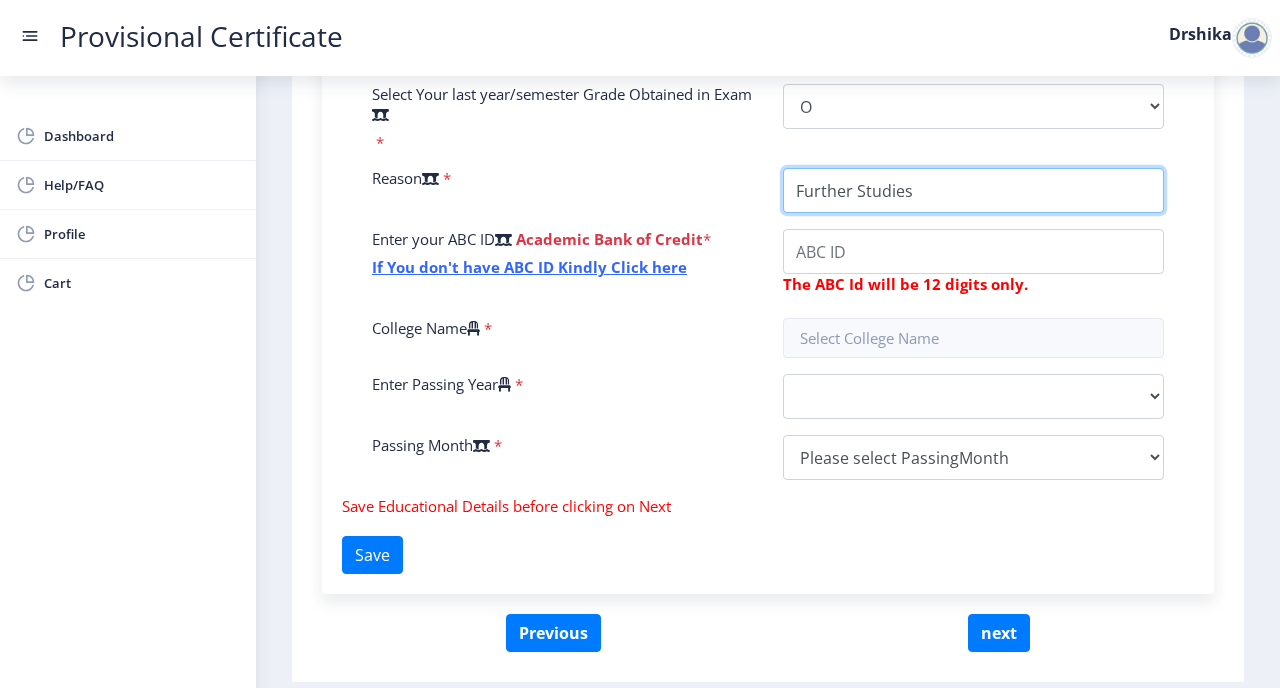 scroll, scrollTop: 687, scrollLeft: 0, axis: vertical 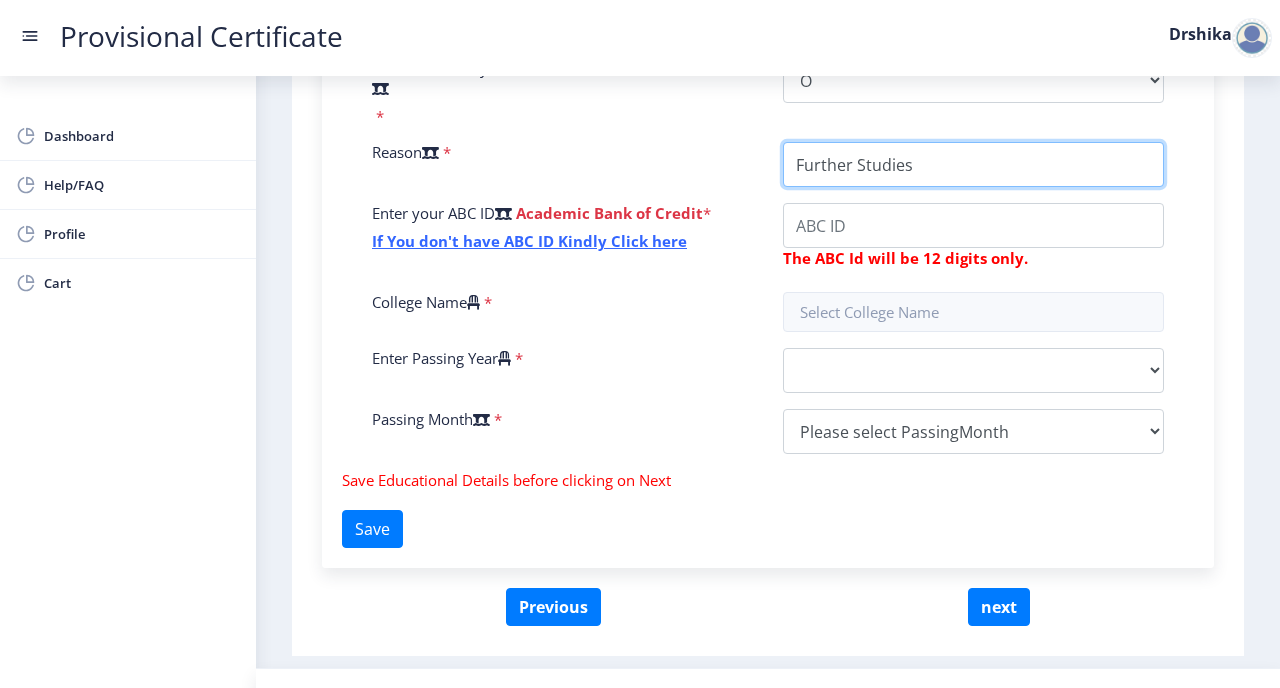 type on "Further Studies" 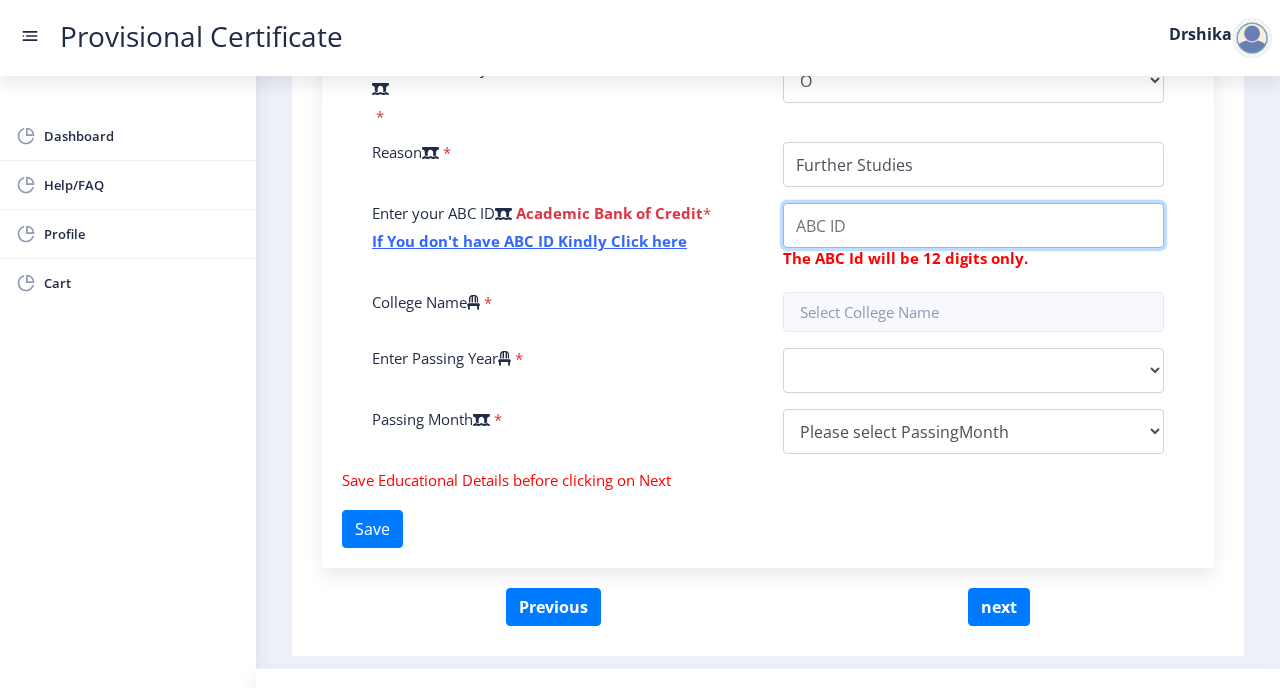 click on "College Name" at bounding box center [973, 225] 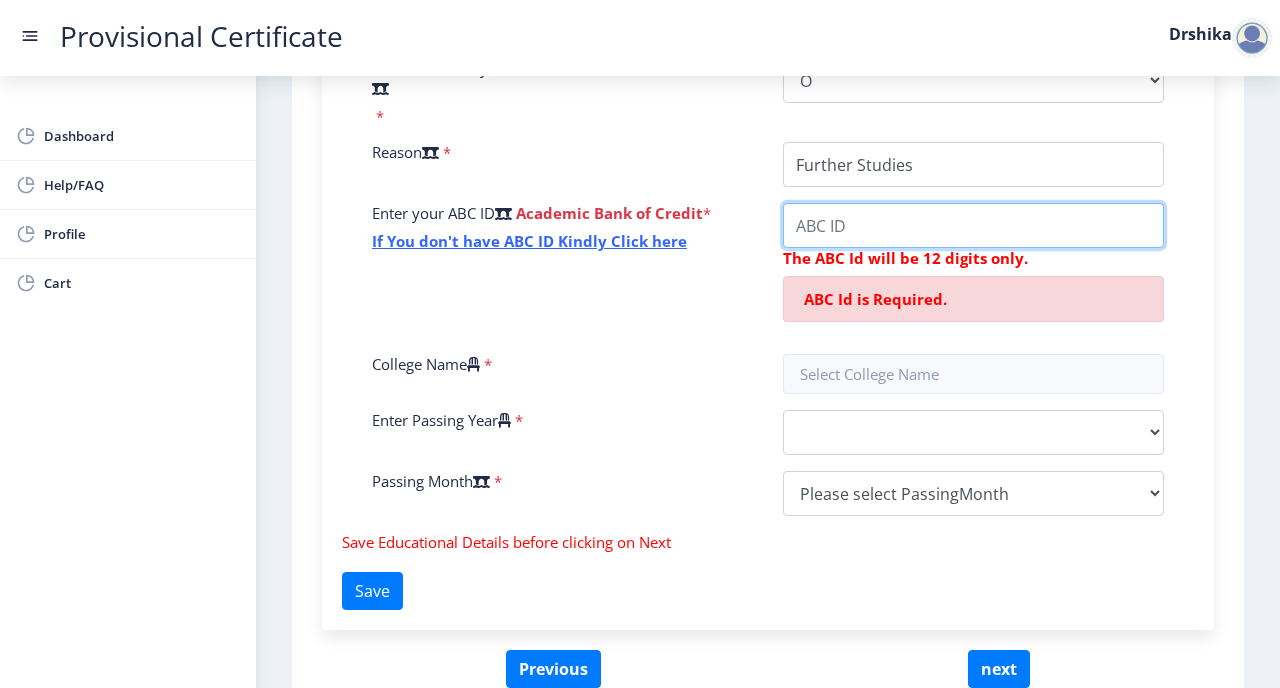 paste on "297374792651" 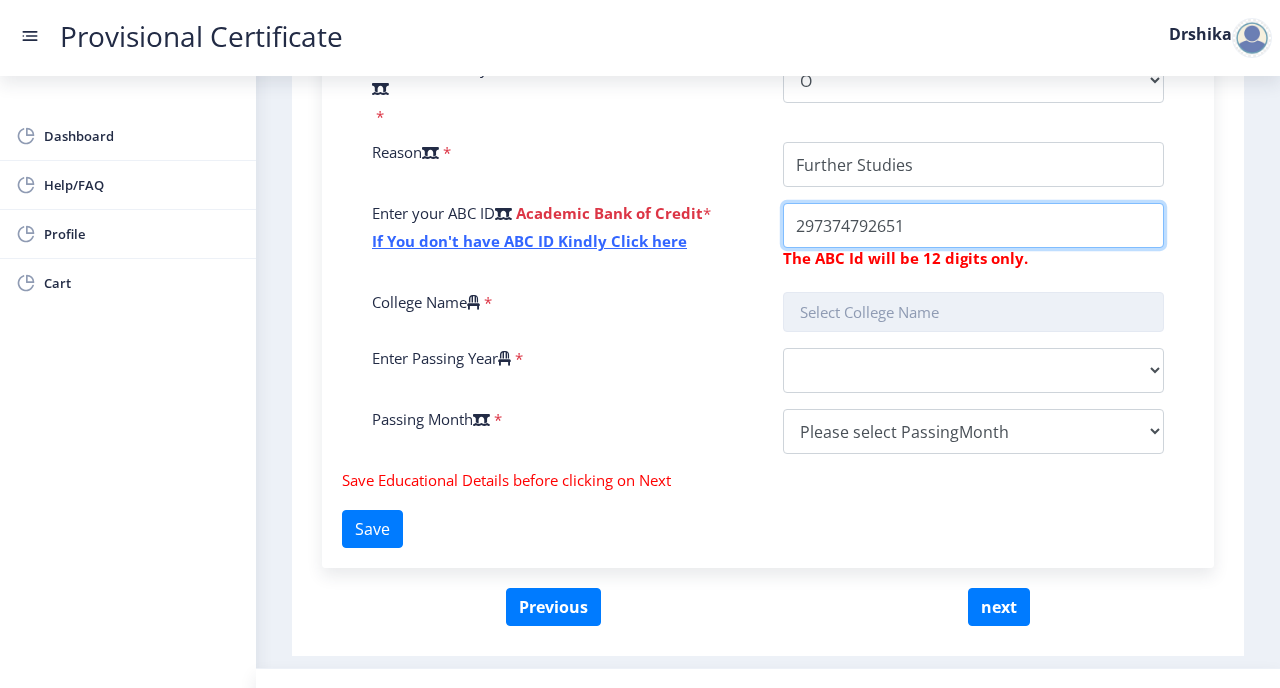 type on "297374792651" 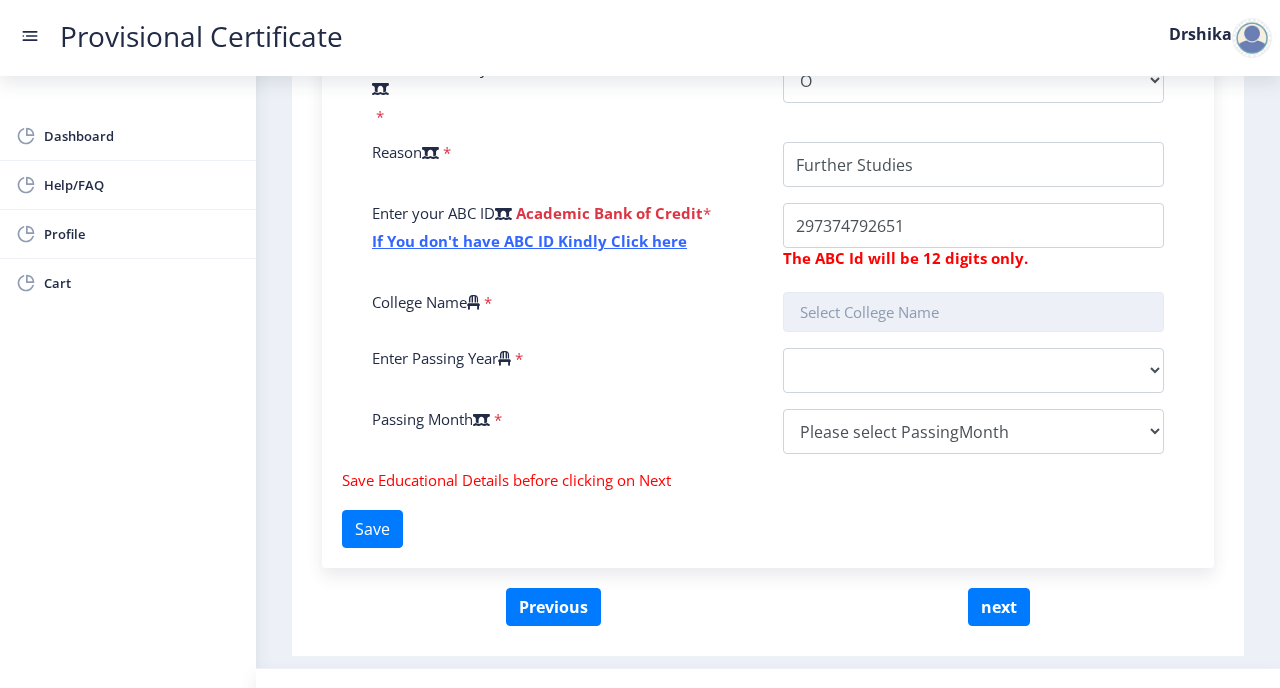 click 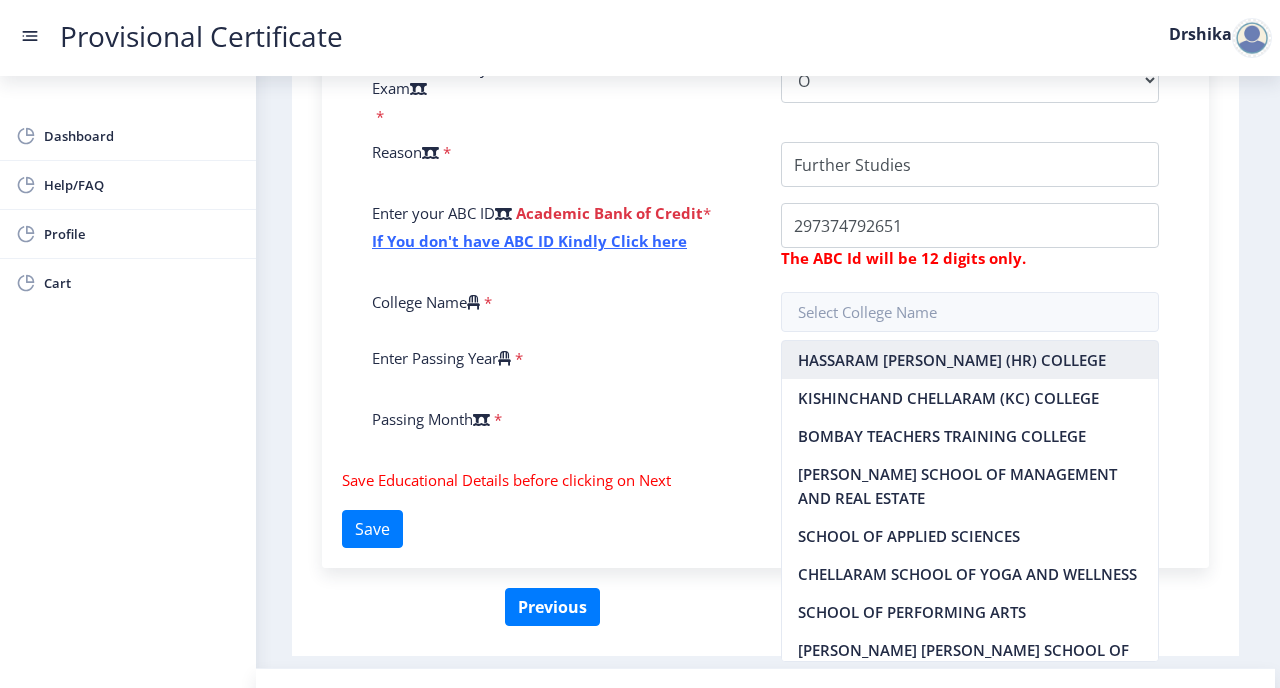 click on "HASSARAM RIJHUMAL (HR) COLLEGE" at bounding box center (970, 360) 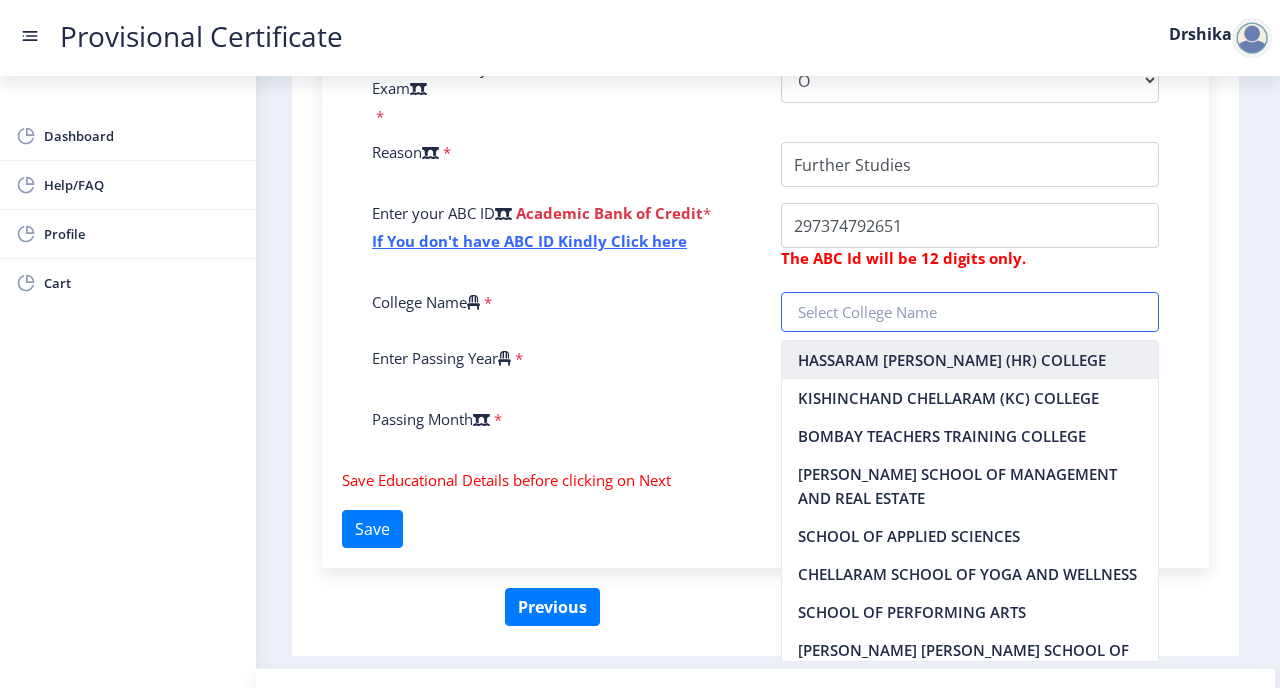 type on "HASSARAM RIJHUMAL (HR) COLLEGE" 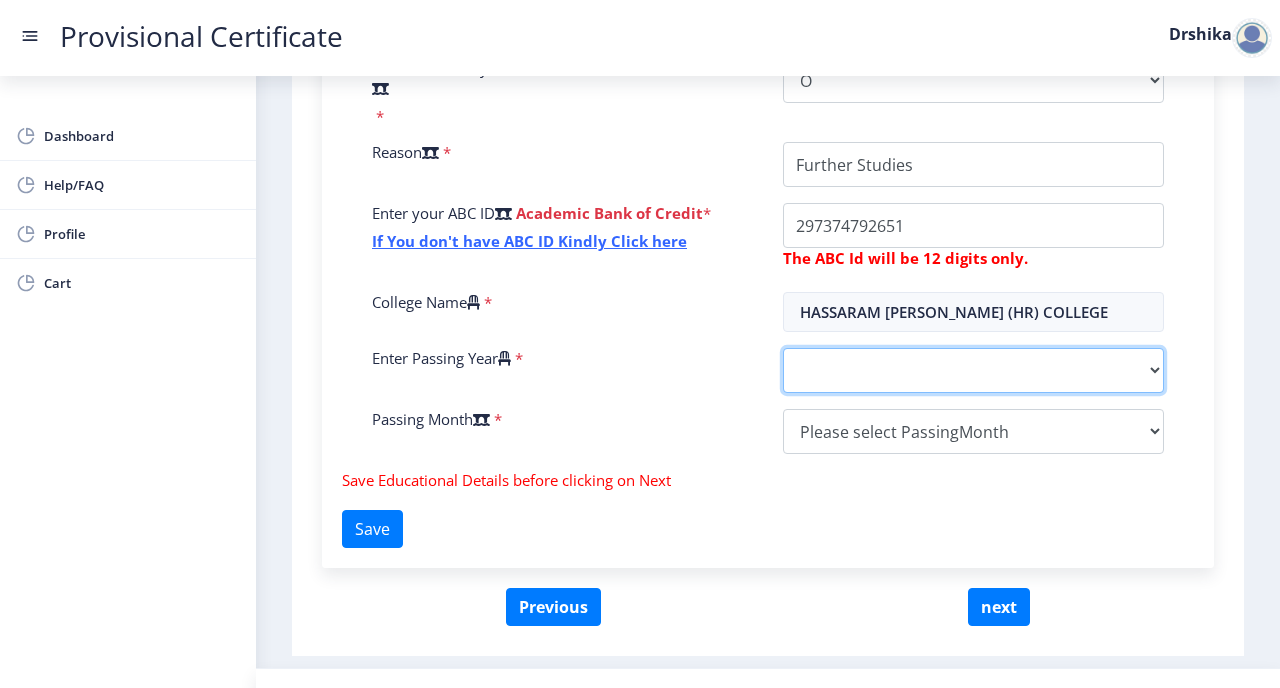click on "2025   2024   2023   2022   2021   2020   2019   2018   2017   2016   2015   2014   2013   2012   2011   2010   2009   2008   2007   2006   2005   2004   2003   2002   2001   2000   1999   1998   1997   1996   1995   1994   1993   1992   1991   1990   1989   1988   1987   1986   1985   1984   1983   1982   1981   1980   1979   1978   1977   1976   1975   1974   1973   1972   1971   1970   1969   1968   1967" 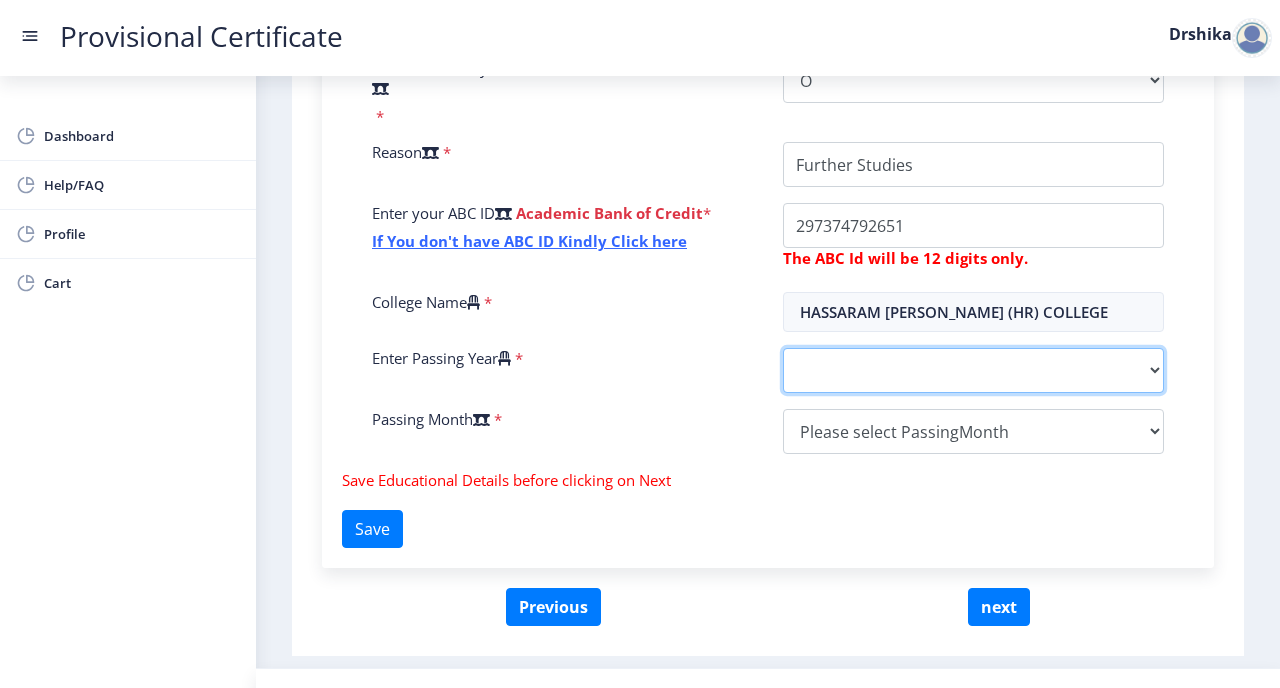 select on "2025" 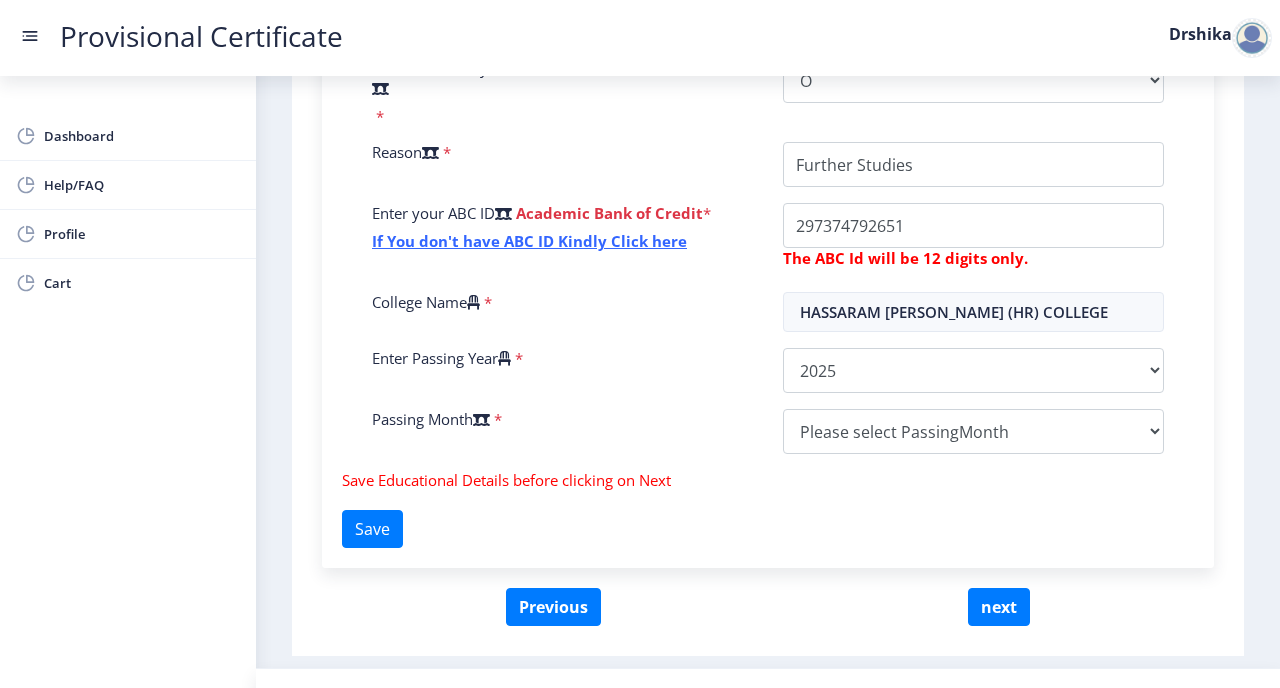 click on "Enter Your P.R.N Number   *  Enter Your SGPA/CGPA Number   * 10 Select Your last year/semester Grade Obtained in Exam   * Select Grade  O   A+   A   B+   B   C   D   F(Fail)  Reason   * Enter your ABC ID   Academic Bank of Credit  * If You don't have ABC ID Kindly Click here  The ABC Id will be 12 digits only.  College Name   * HASSARAM RIJHUMAL (HR) COLLEGE Enter Passing Year   *  2025   2024   2023   2022   2021   2020   2019   2018   2017   2016   2015   2014   2013   2012   2011   2010   2009   2008   2007   2006   2005   2004   2003   2002   2001   2000   1999   1998   1997   1996   1995   1994   1993   1992   1991   1990   1989   1988   1987   1986   1985   1984   1983   1982   1981   1980   1979   1978   1977   1976   1975   1974   1973   1972   1971   1970   1969   1968   1967  Passing Month   *  Please select PassingMonth  (01) January (02) February (03) March (04) April (05) May (06) June (07) July (08) August (09) September (10) October (11) November (12) December" 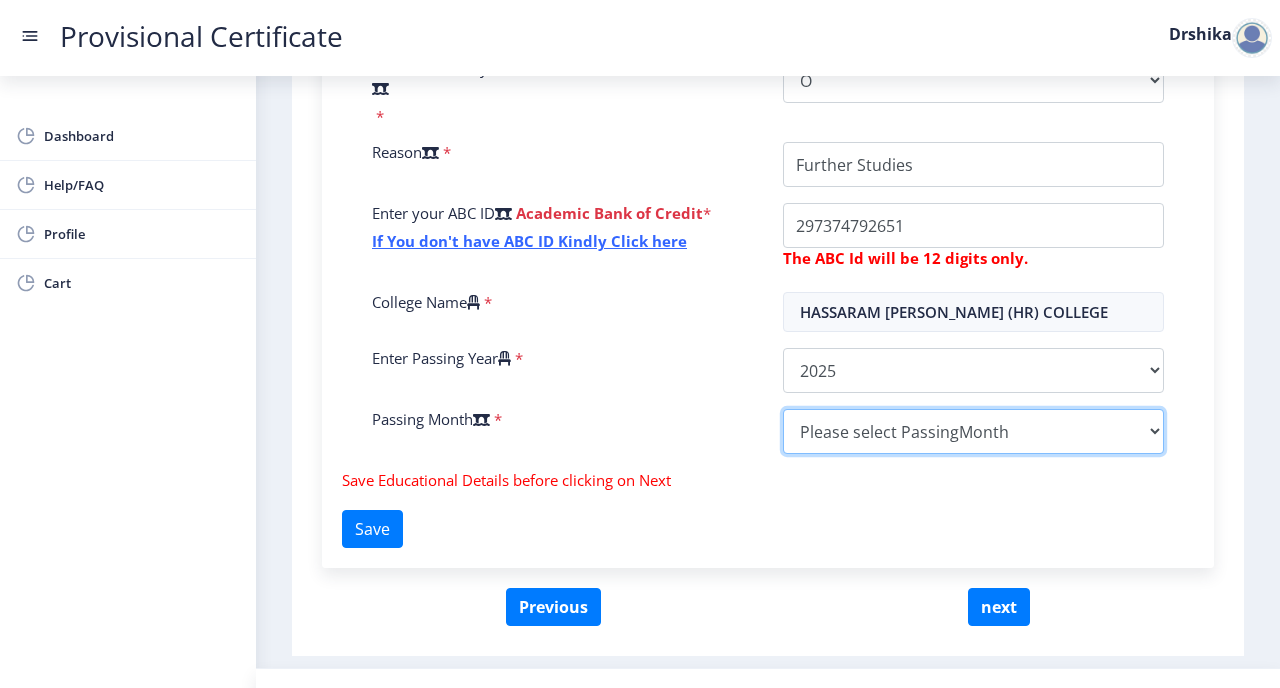 click on "Please select PassingMonth  (01) January (02) February (03) March (04) April (05) May (06) June (07) July (08) August (09) September (10) October (11) November (12) December" at bounding box center (973, 431) 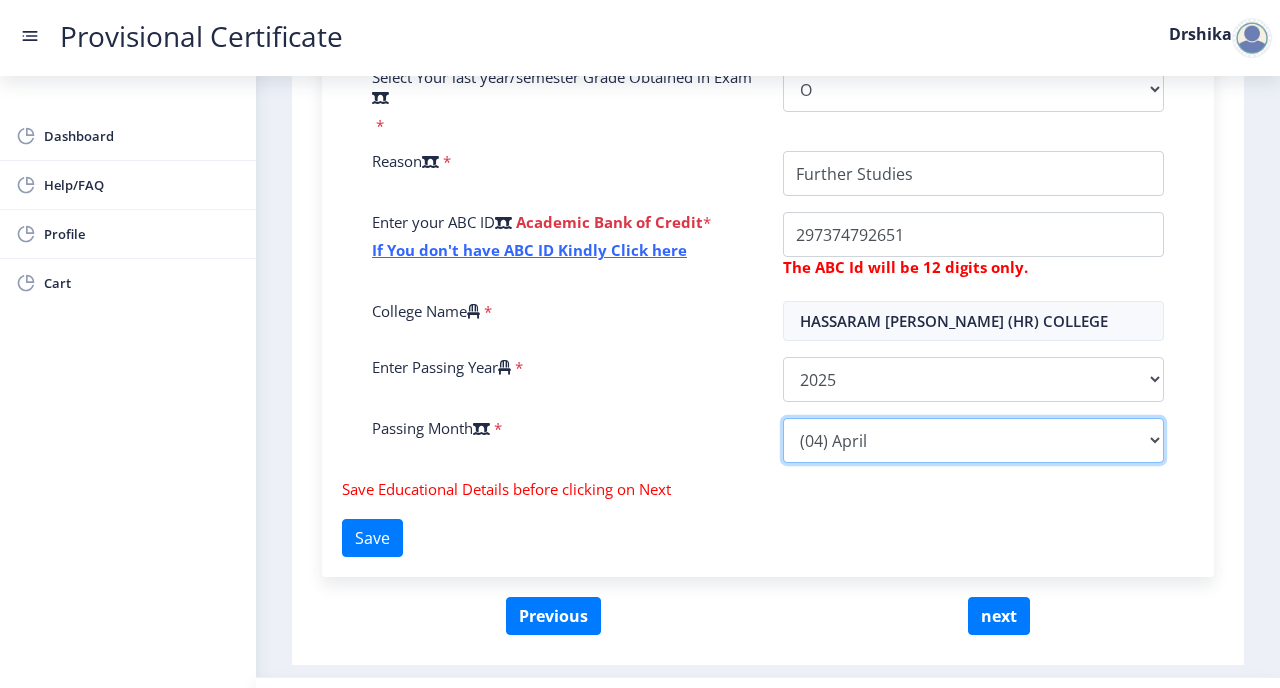 scroll, scrollTop: 728, scrollLeft: 0, axis: vertical 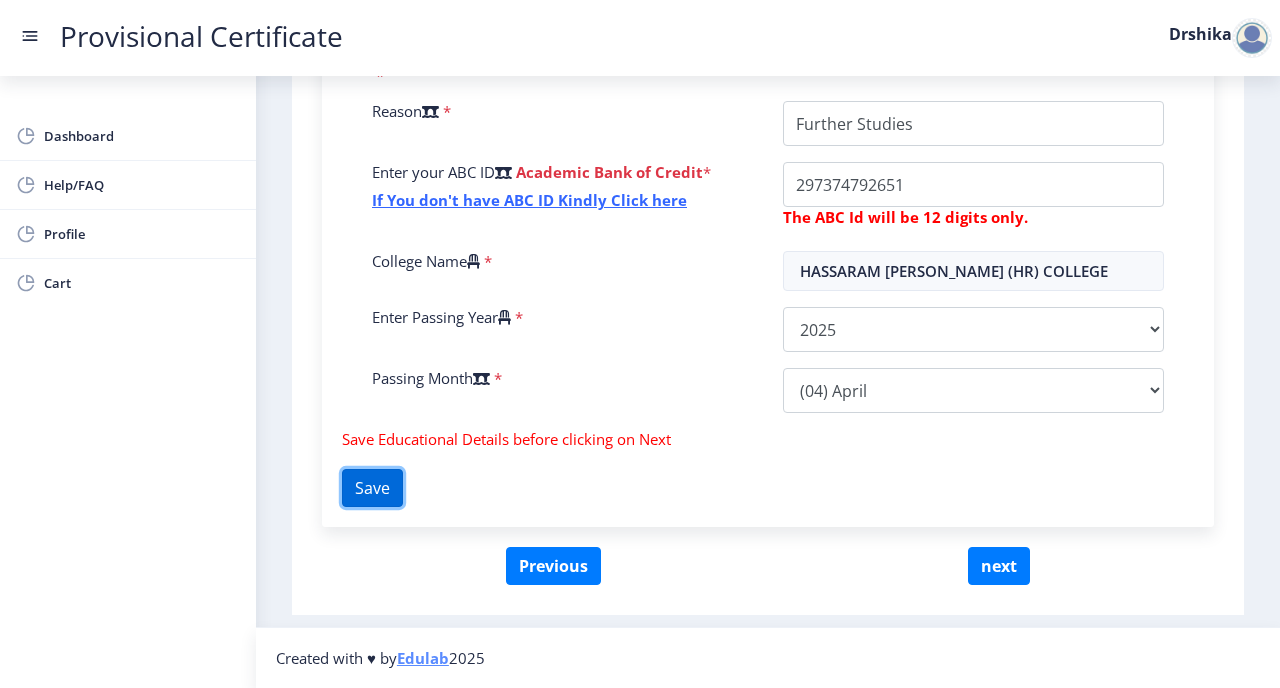 click on "Save" 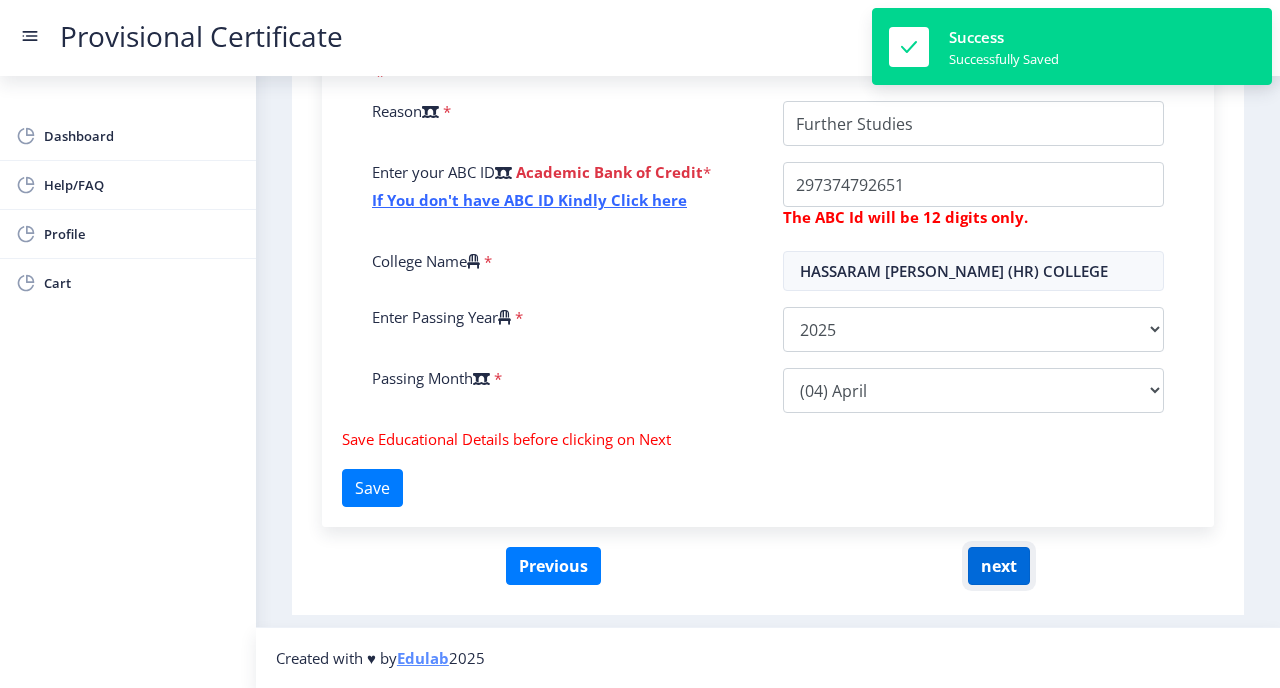click on "next" 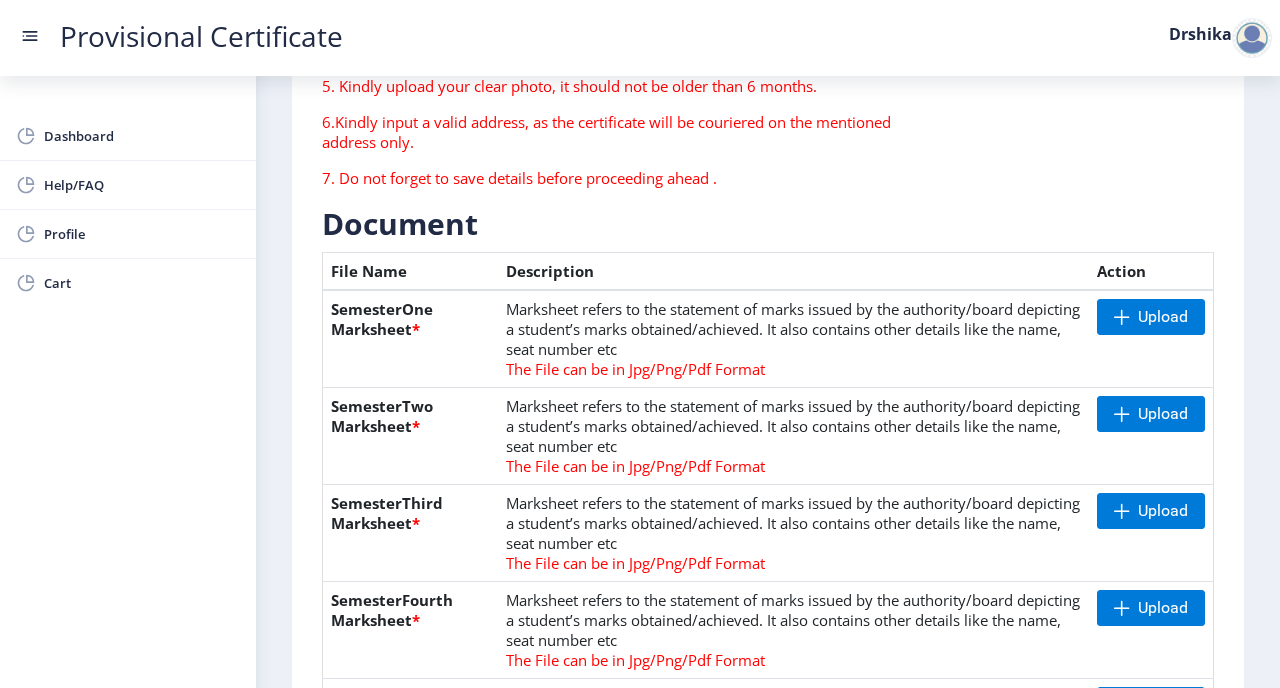 scroll, scrollTop: 331, scrollLeft: 0, axis: vertical 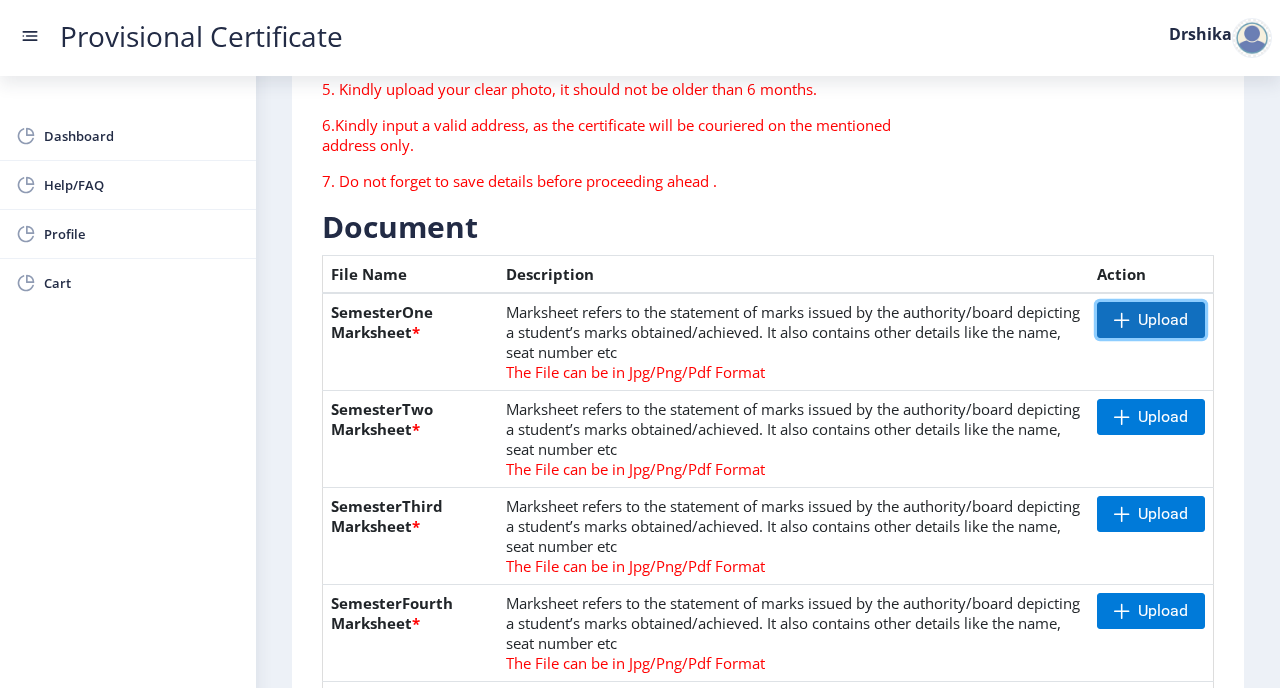 click on "Upload" 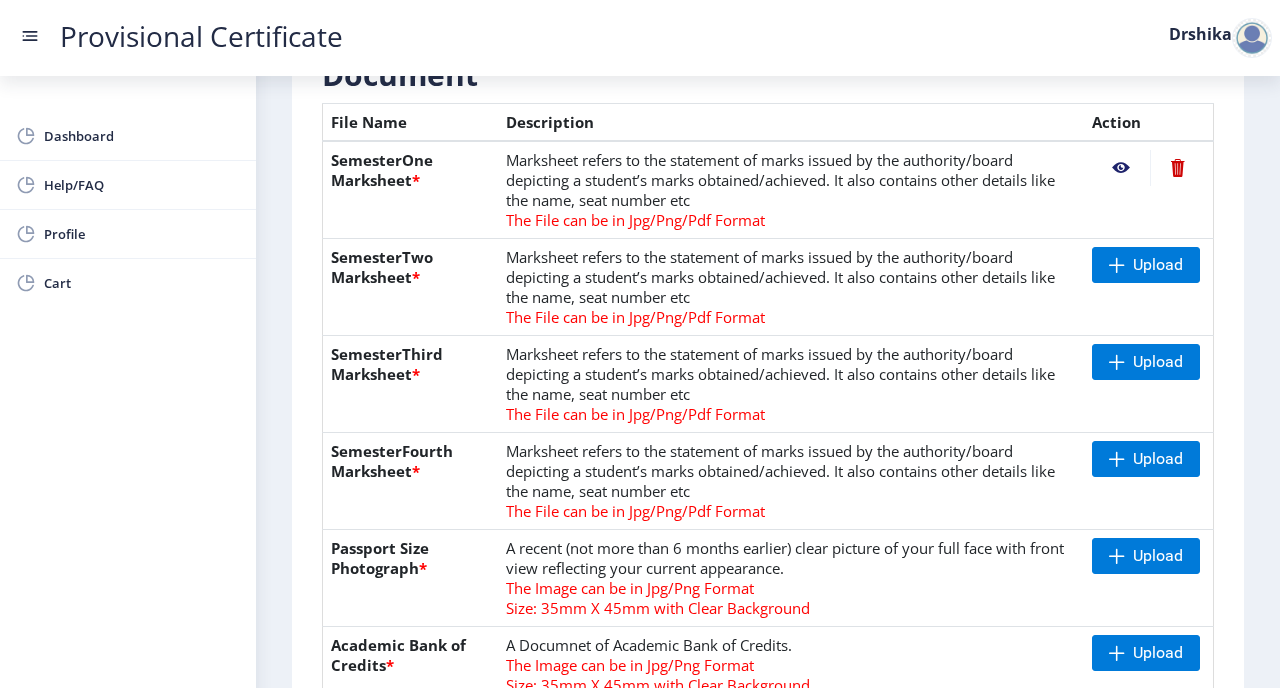 scroll, scrollTop: 485, scrollLeft: 0, axis: vertical 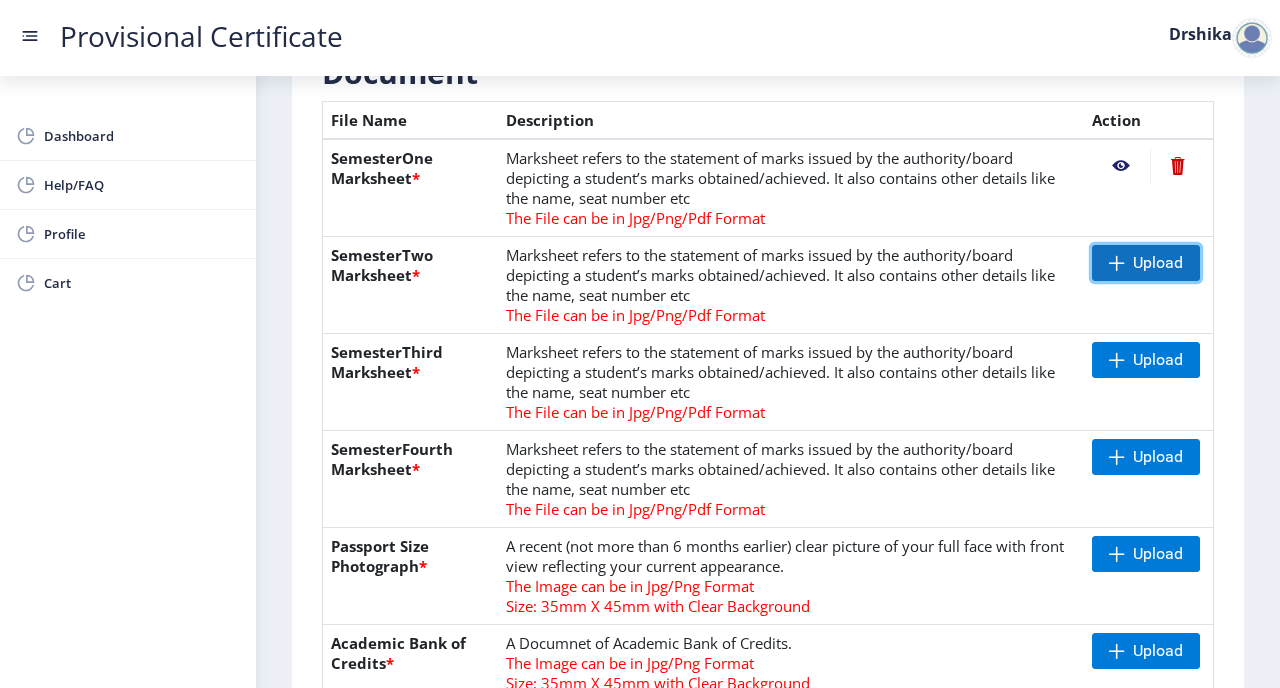click 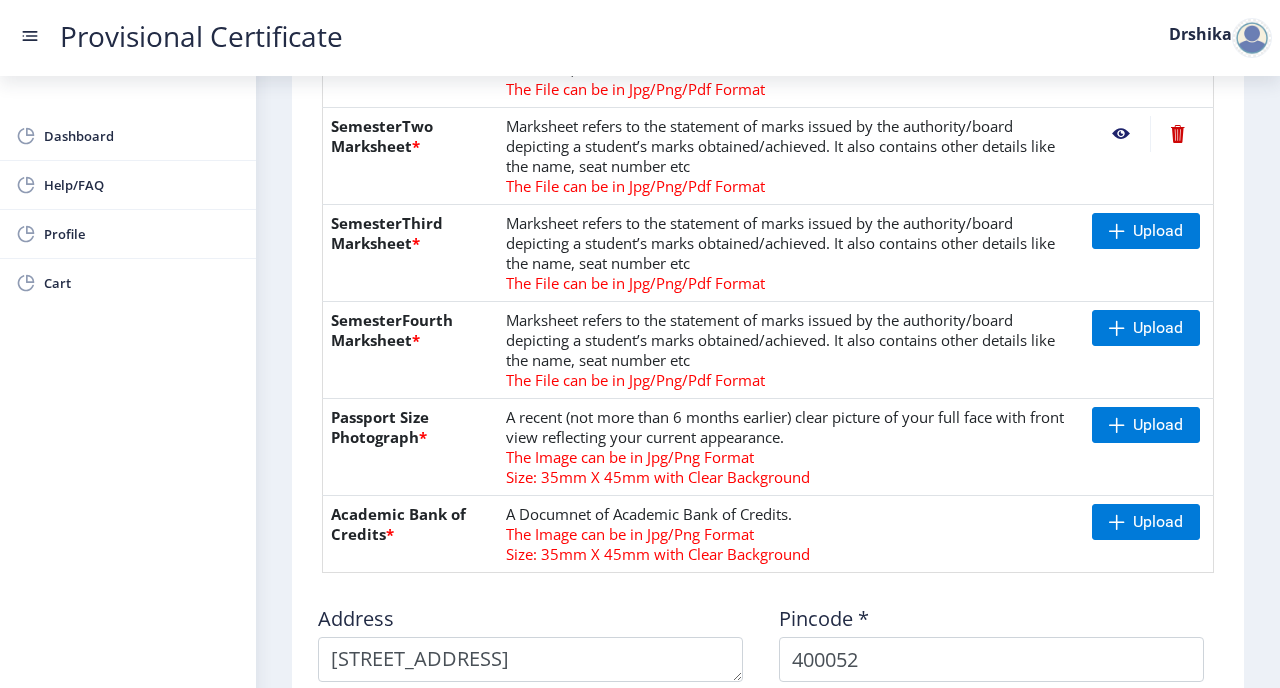 scroll, scrollTop: 616, scrollLeft: 0, axis: vertical 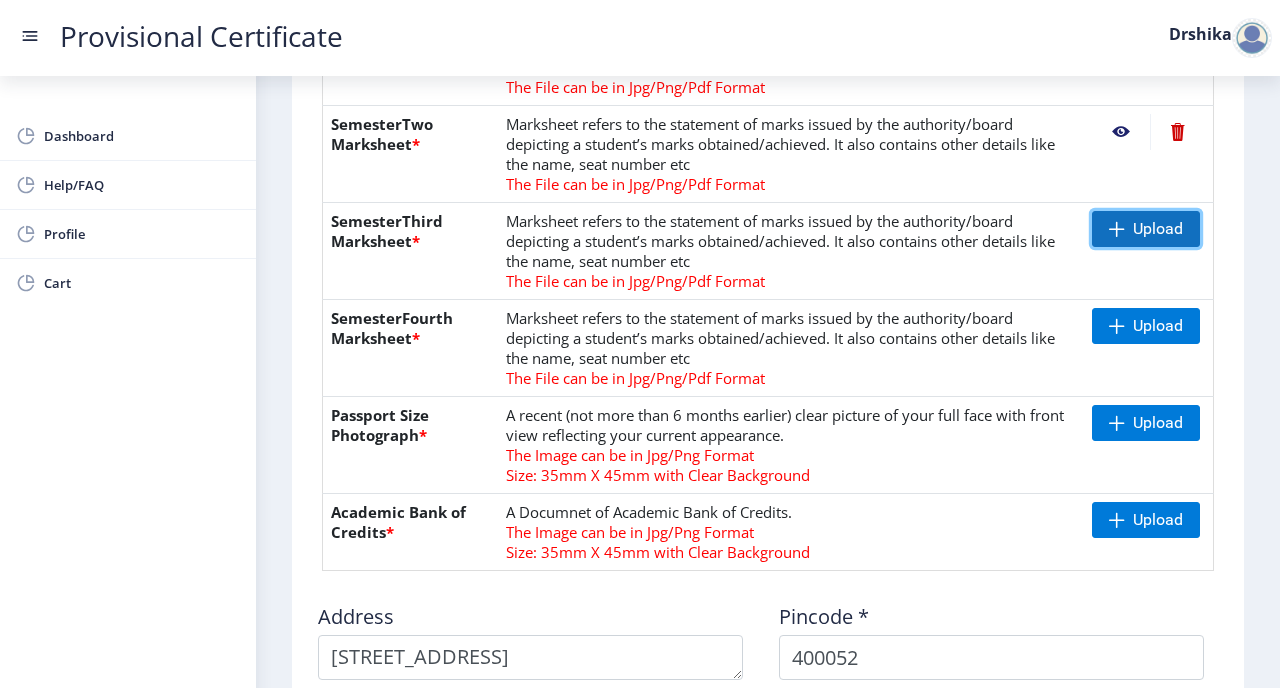 click on "Upload" 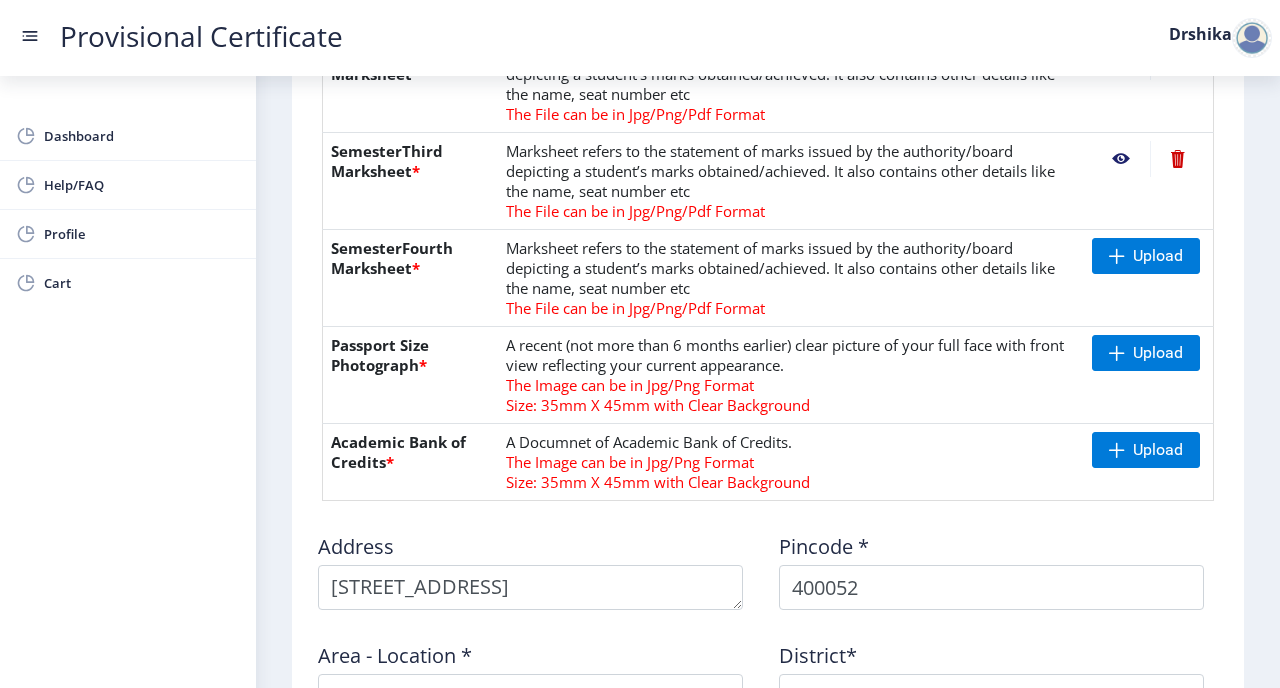 scroll, scrollTop: 688, scrollLeft: 0, axis: vertical 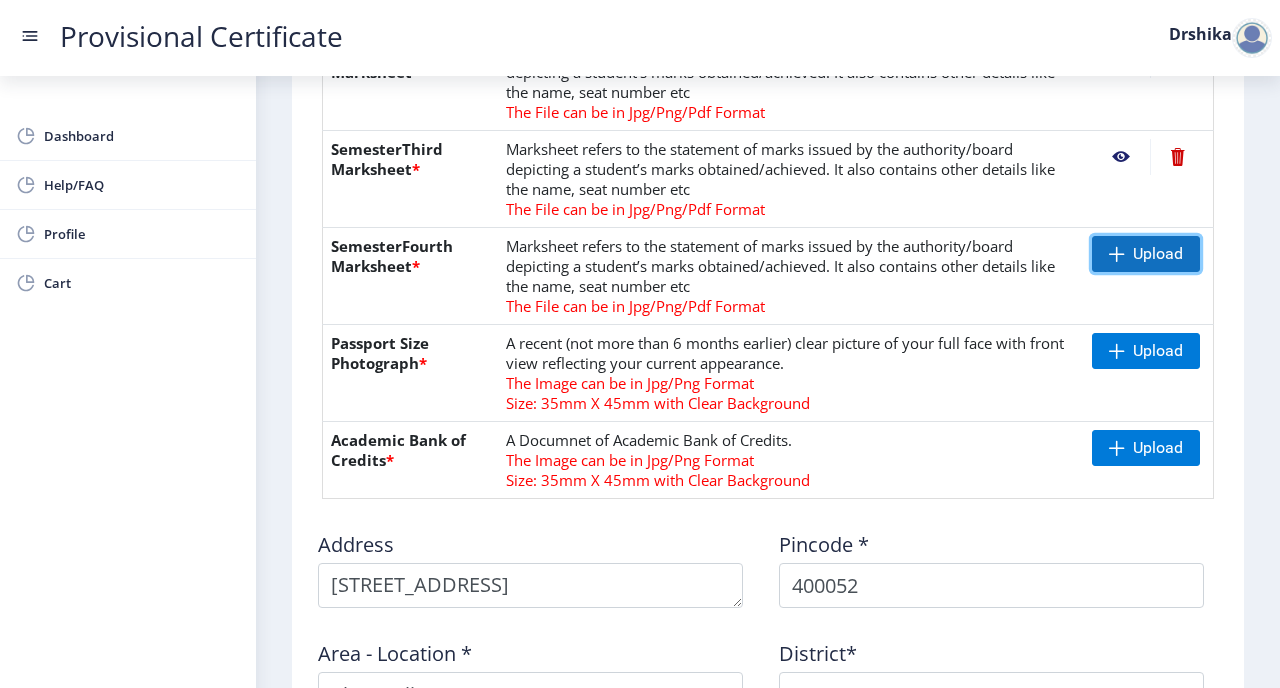 click on "Upload" 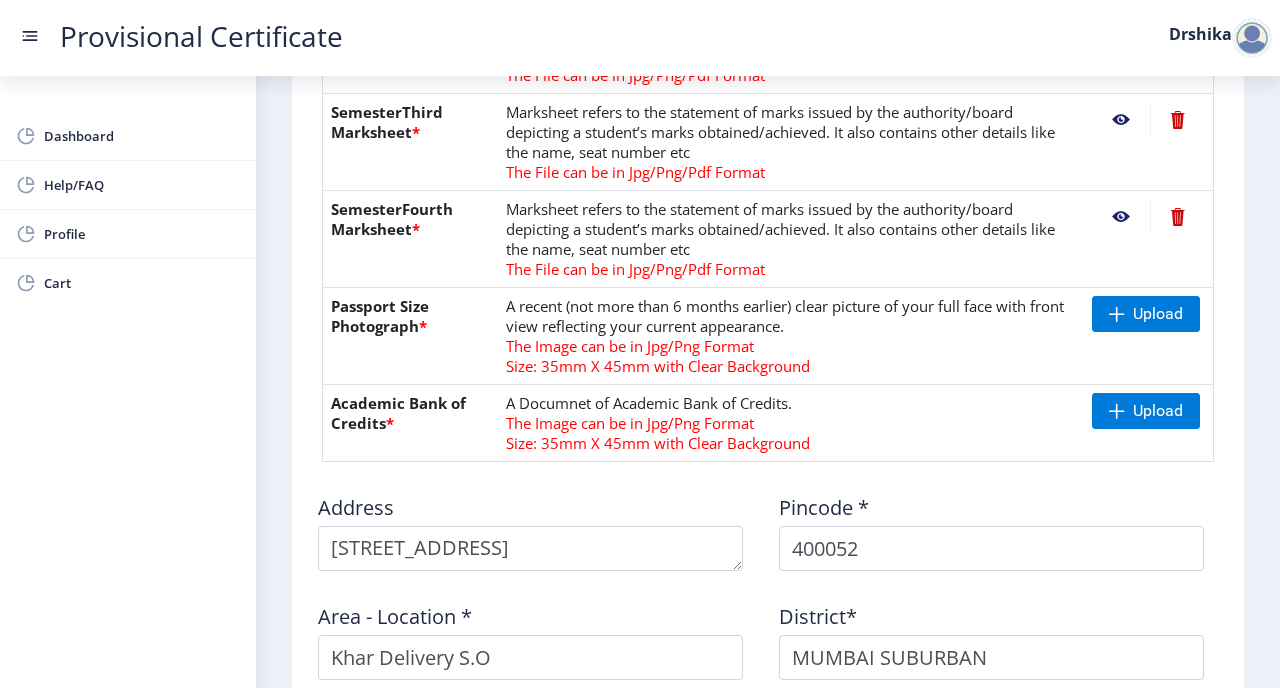 scroll, scrollTop: 738, scrollLeft: 0, axis: vertical 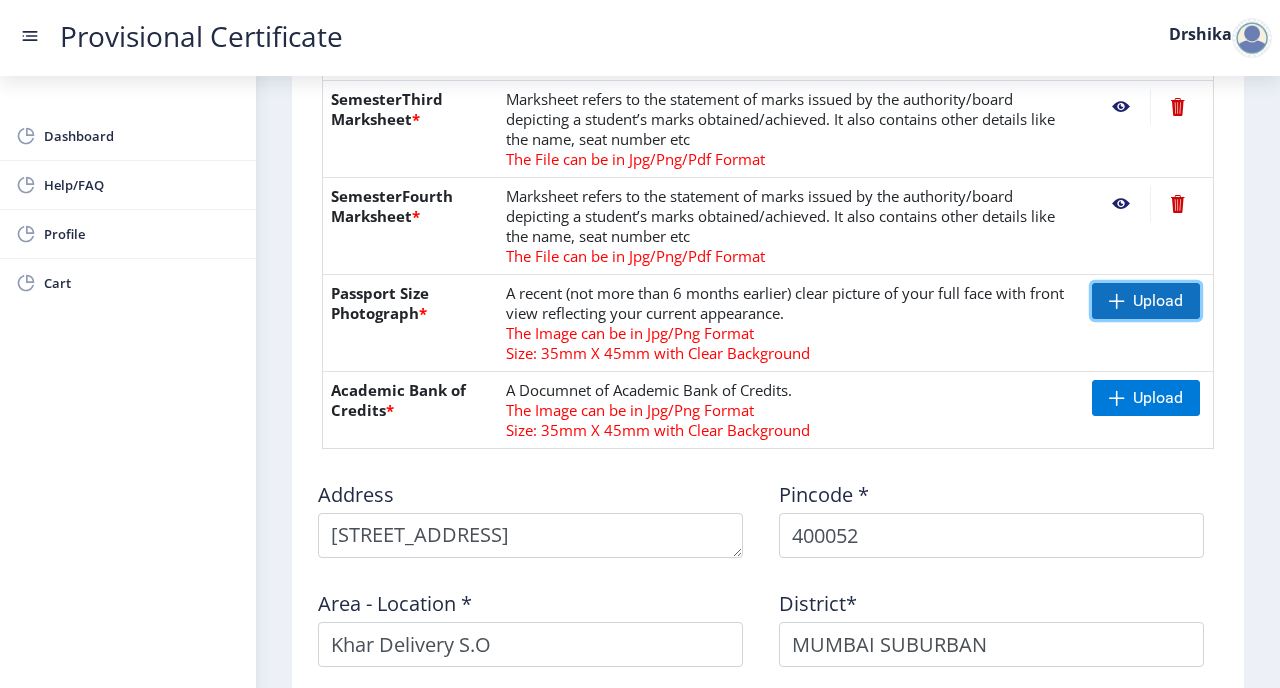 click 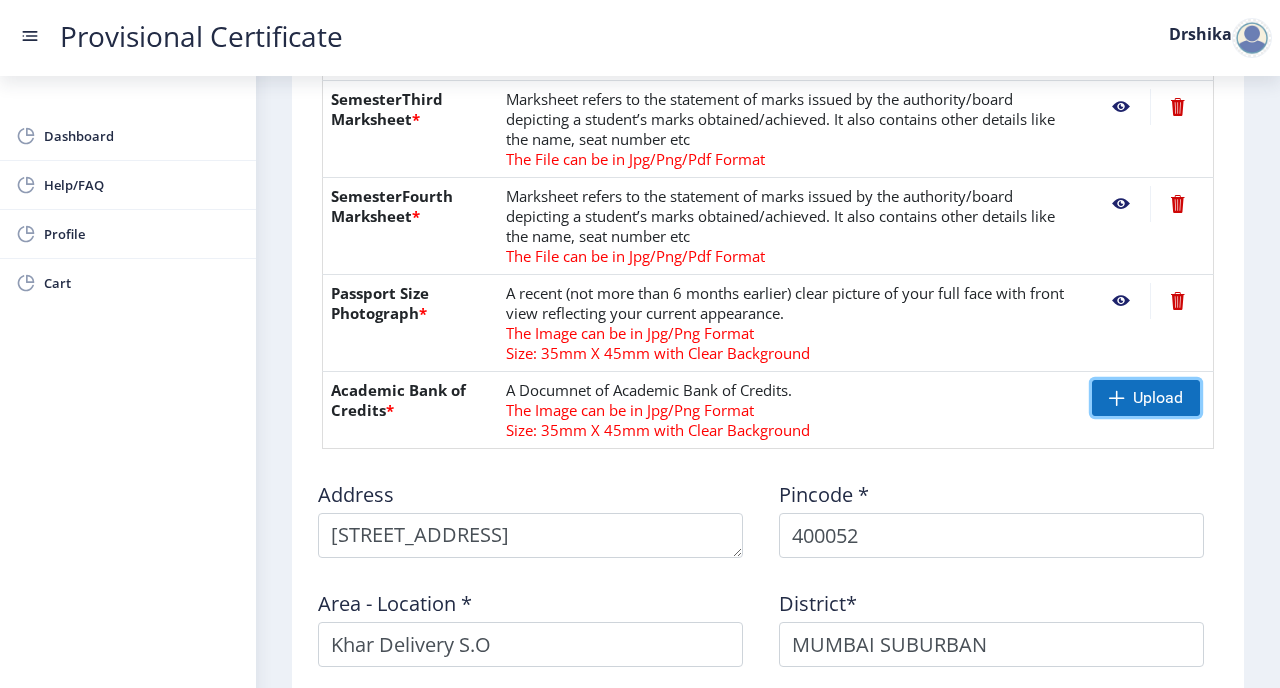 click on "Upload" 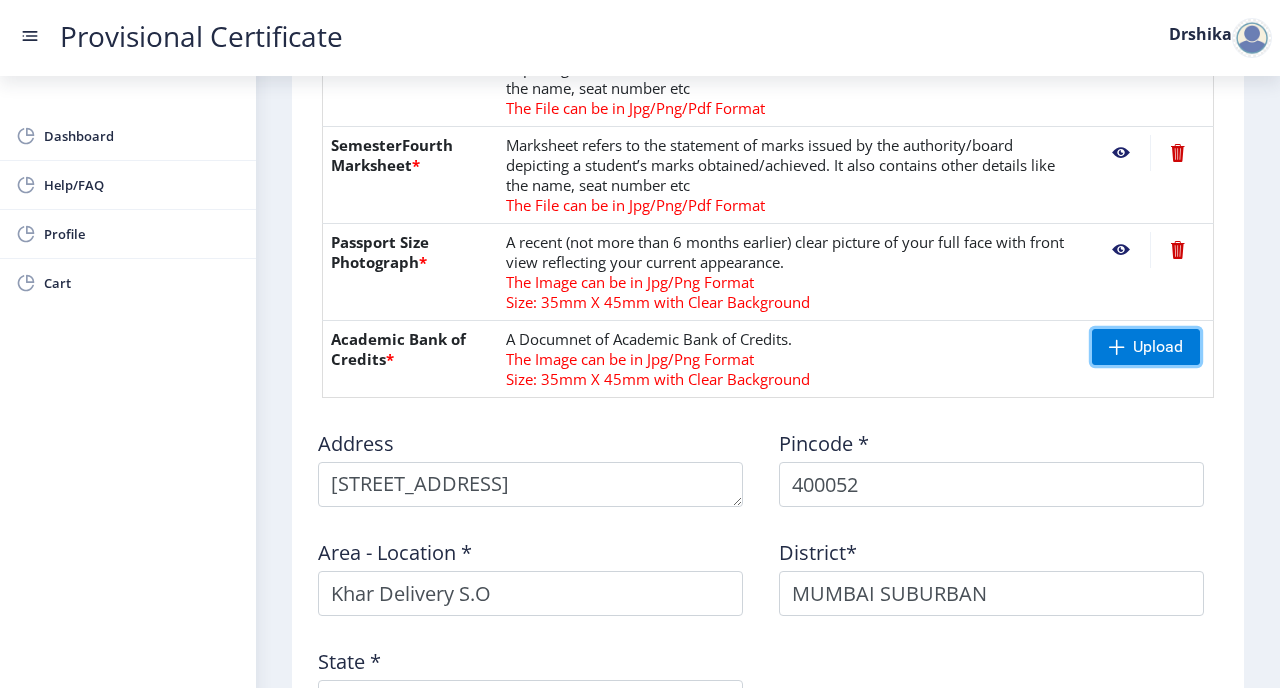 scroll, scrollTop: 777, scrollLeft: 0, axis: vertical 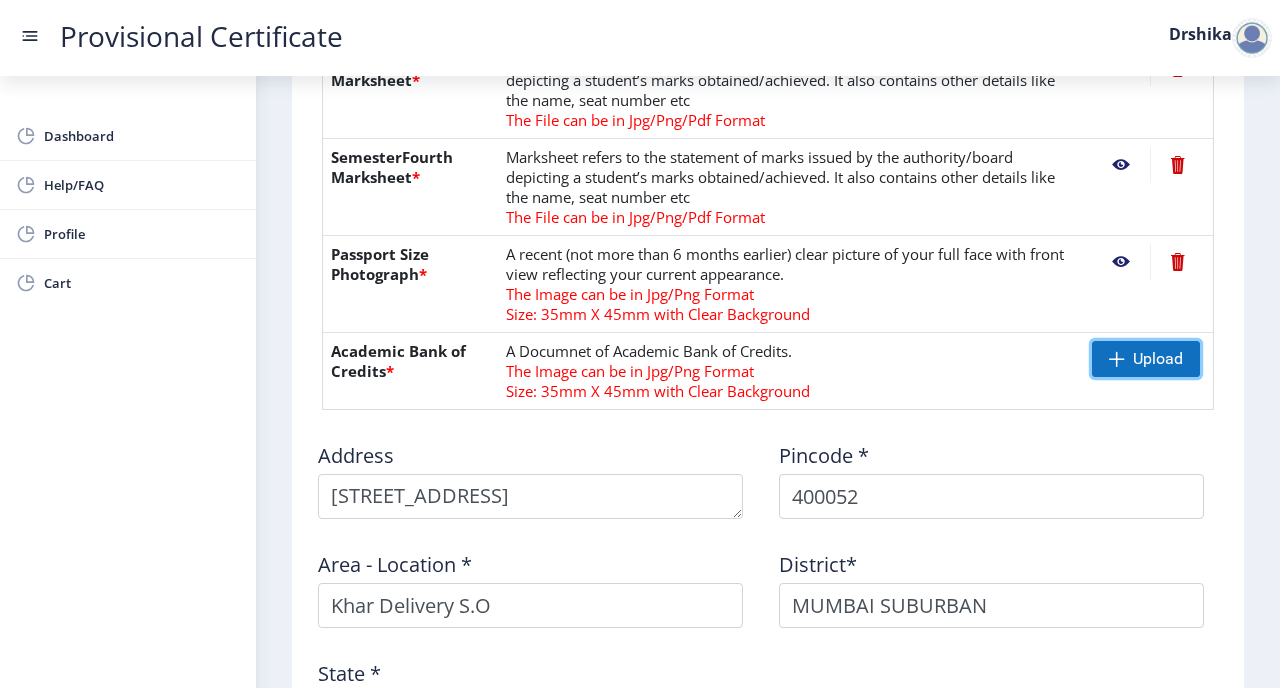 click on "Upload" 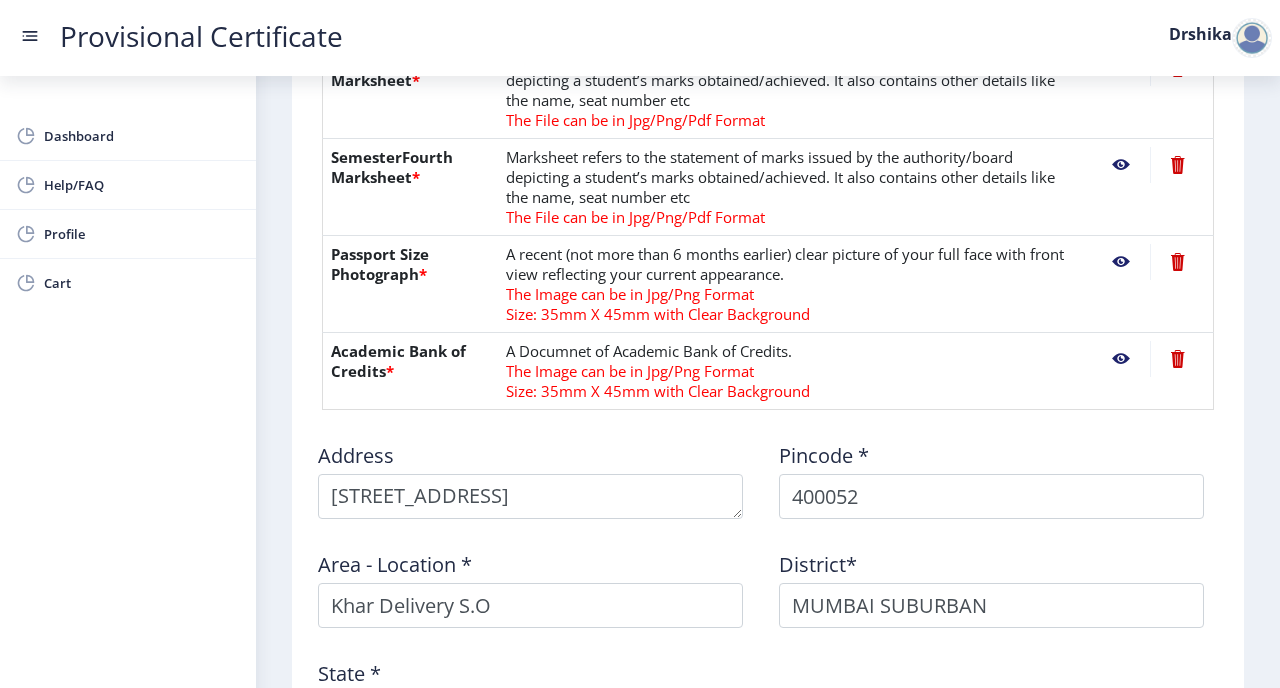 scroll, scrollTop: 1077, scrollLeft: 0, axis: vertical 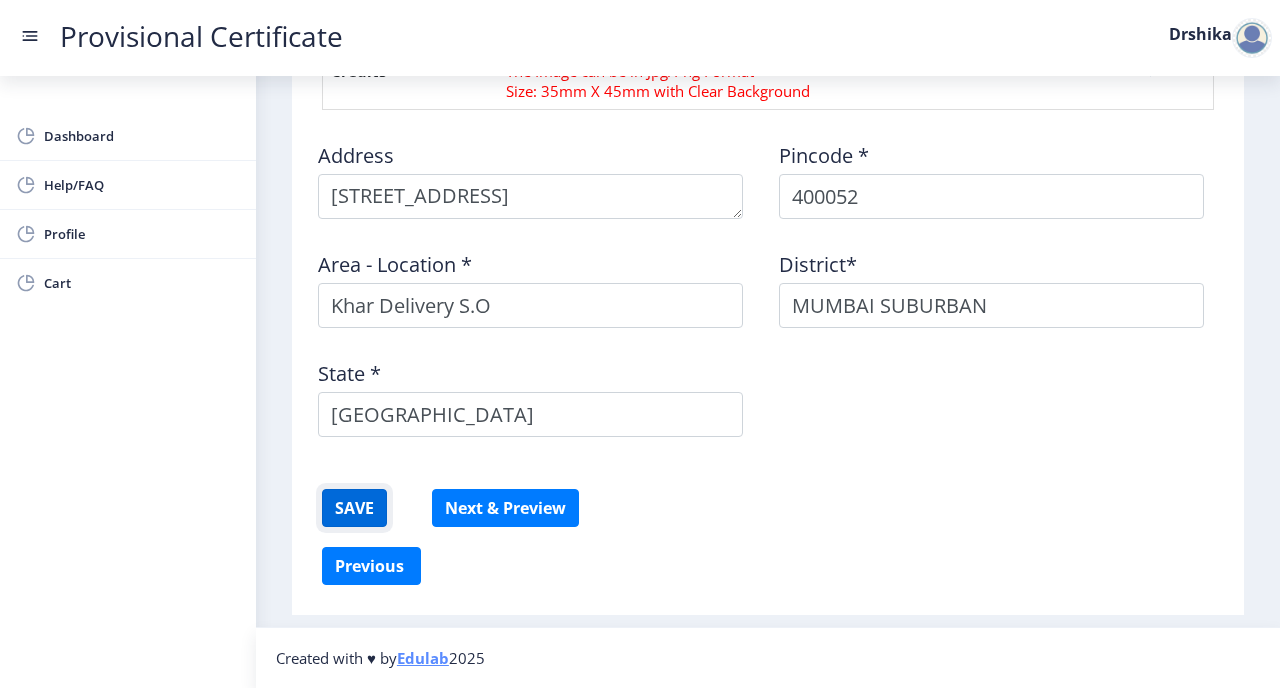 click on "SAVE" 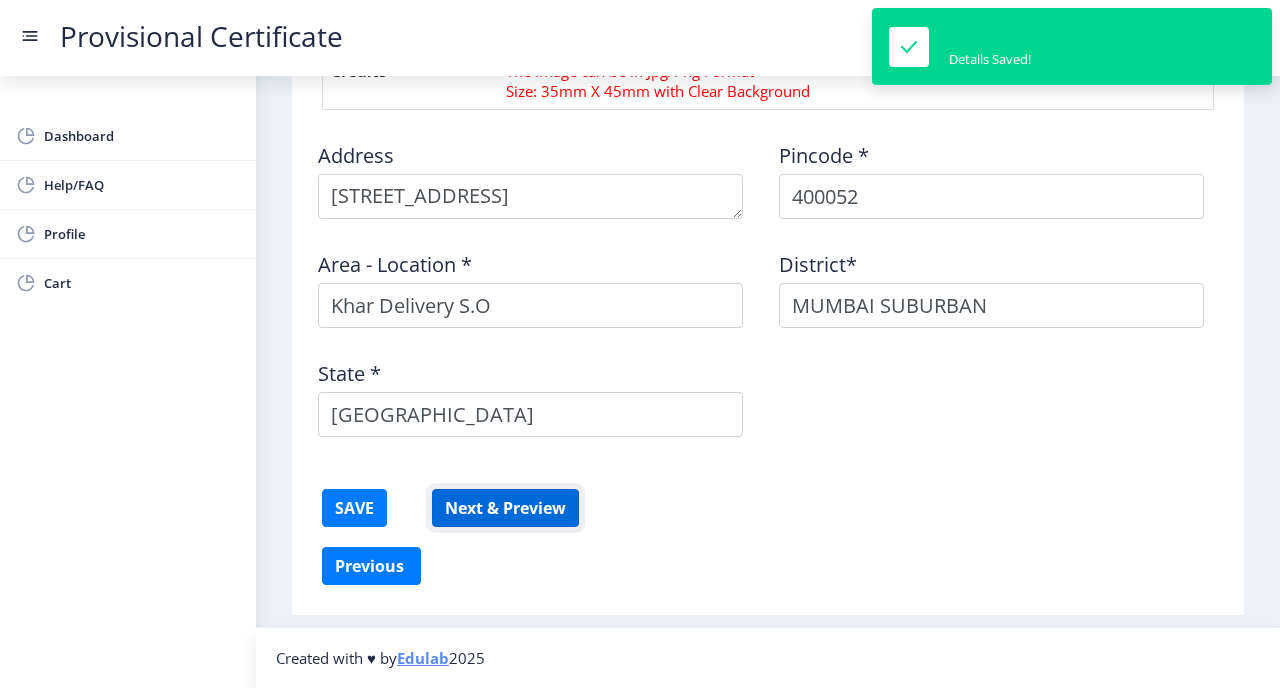 click on "Next & Preview" 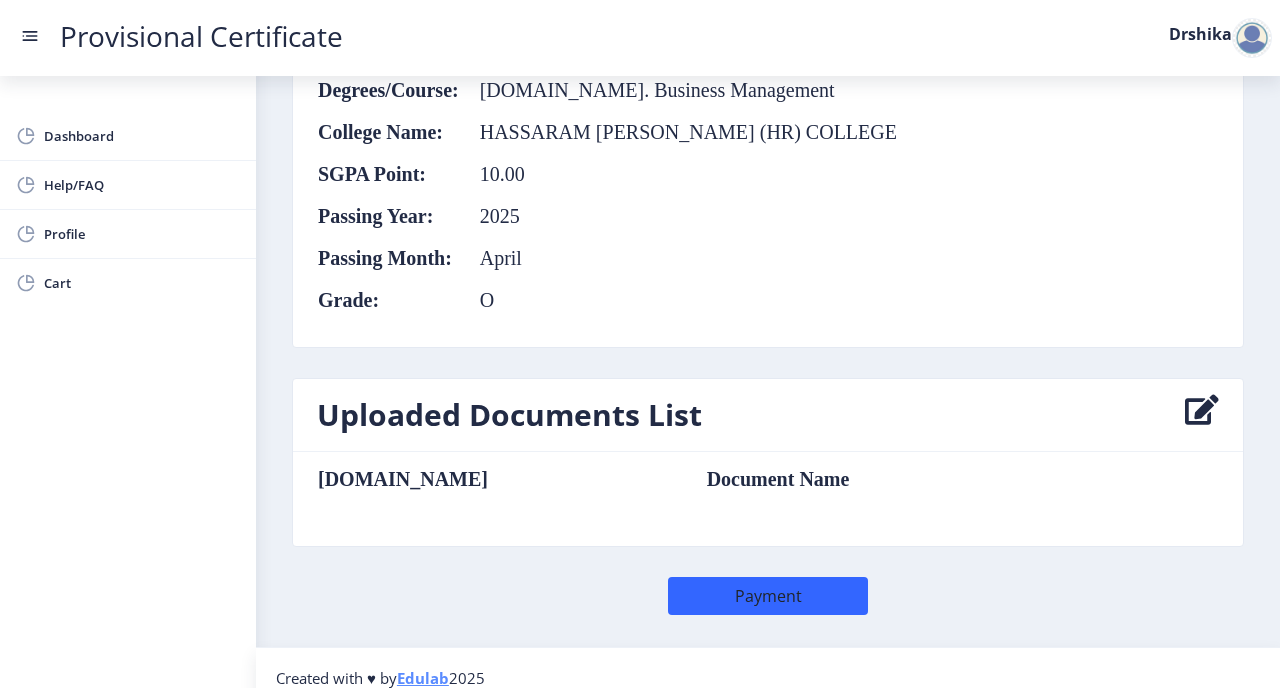 scroll, scrollTop: 1215, scrollLeft: 0, axis: vertical 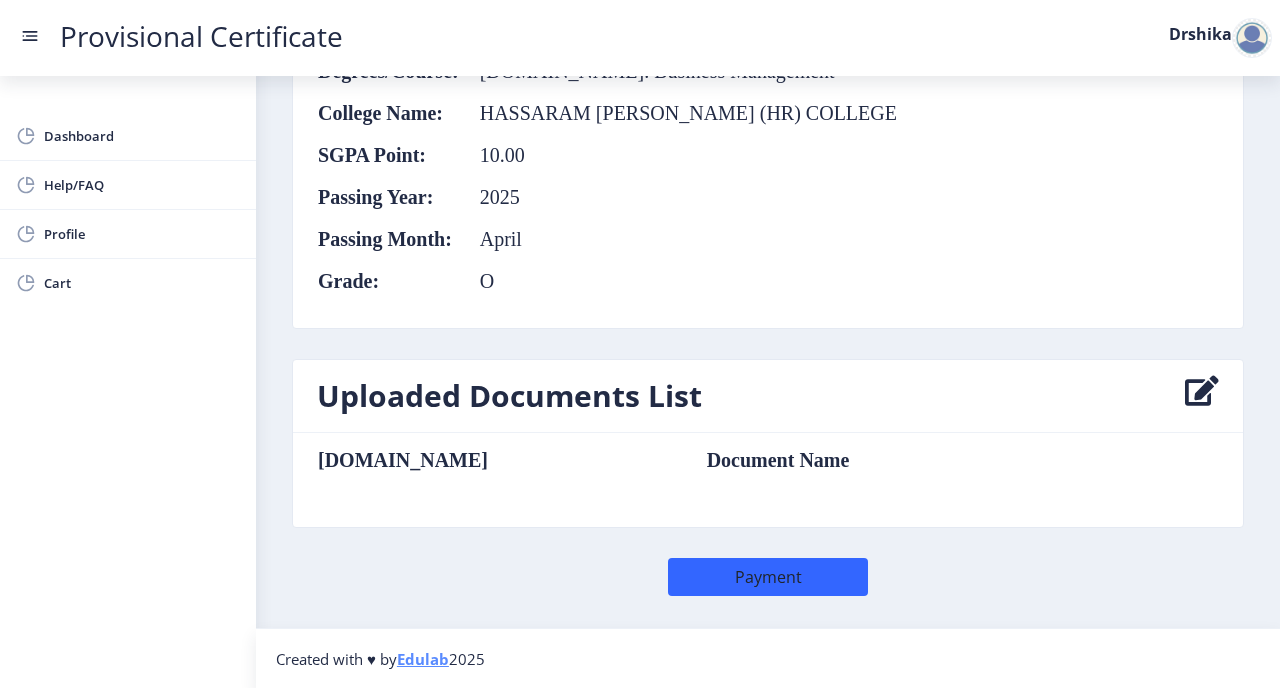click on "Document Name" 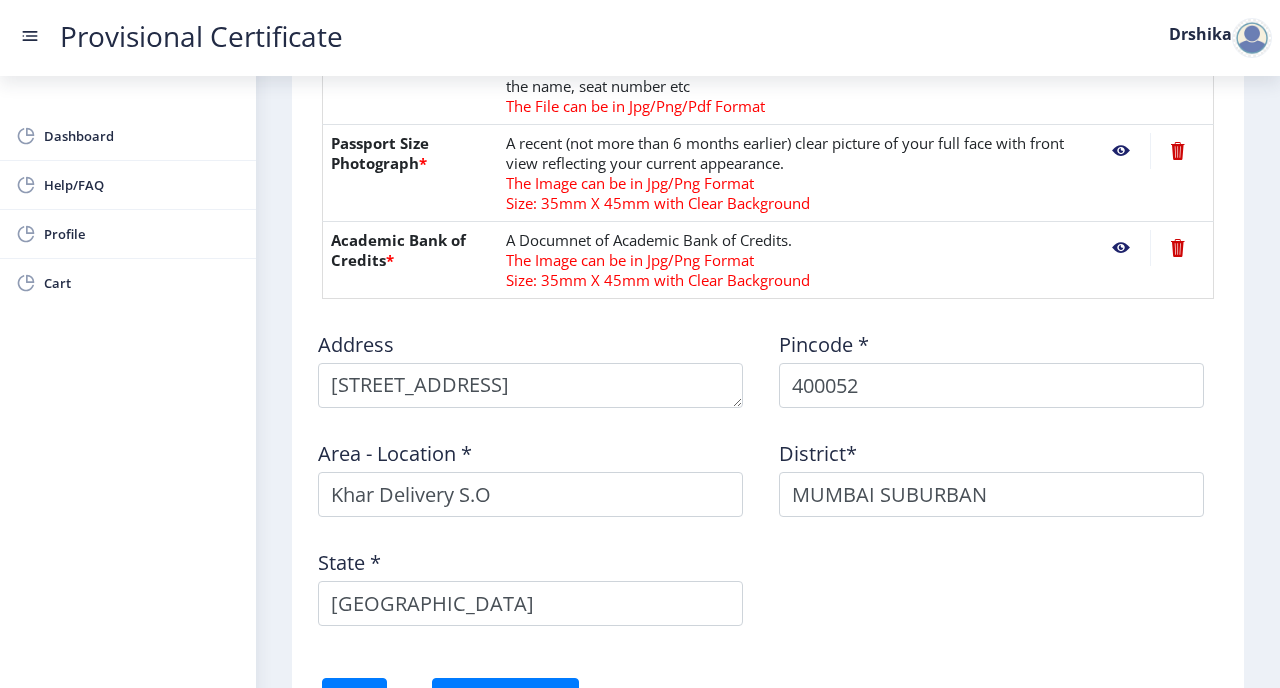 scroll, scrollTop: 1077, scrollLeft: 0, axis: vertical 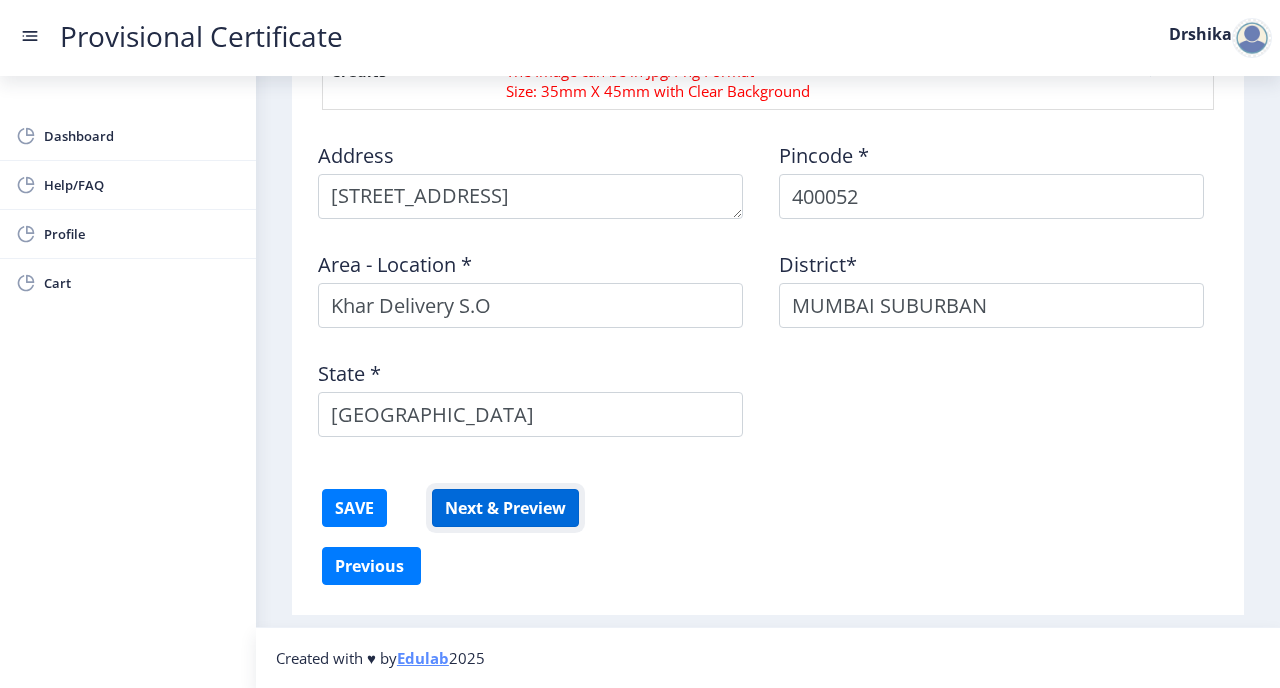 click on "Next & Preview" 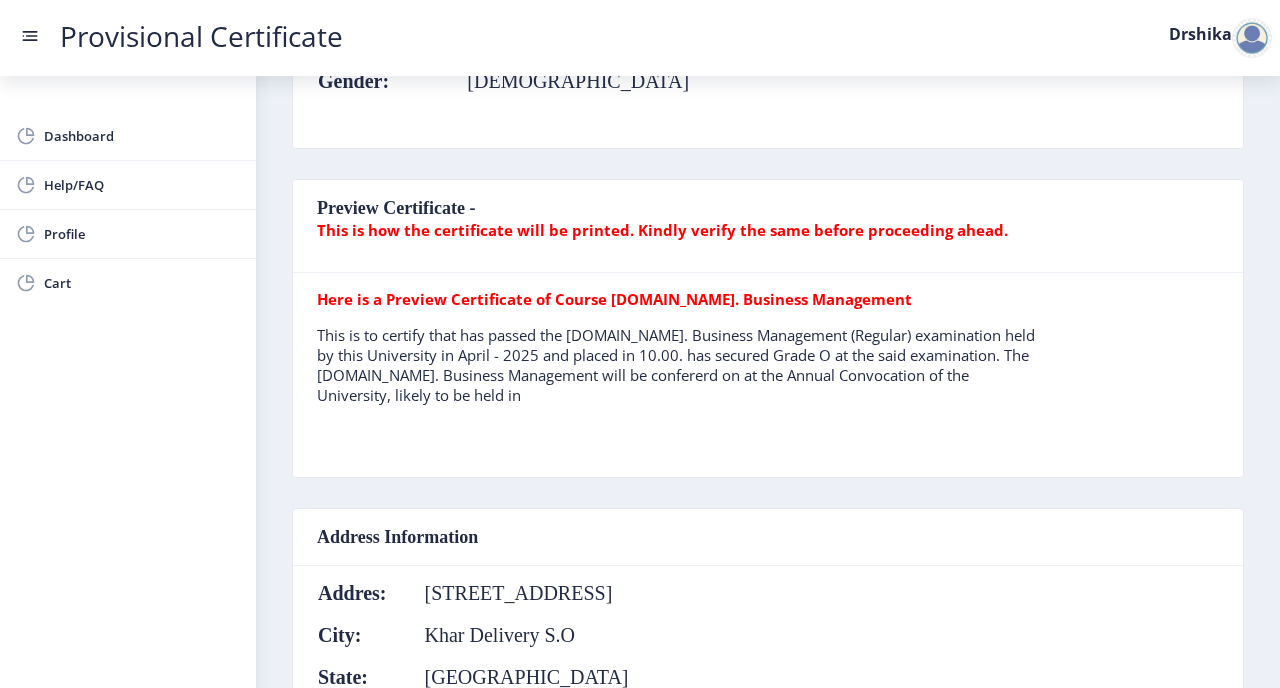 scroll, scrollTop: 396, scrollLeft: 0, axis: vertical 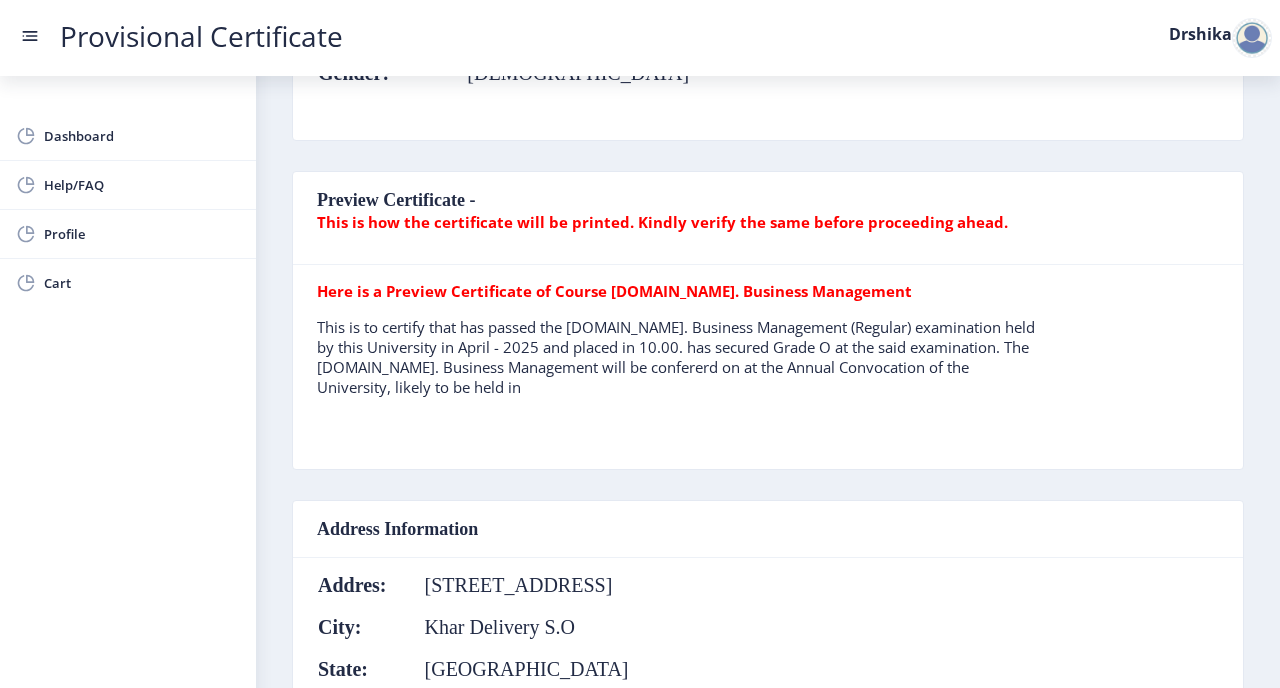 click on "Here is a Preview Certificate of Course M.Com. Business Management" 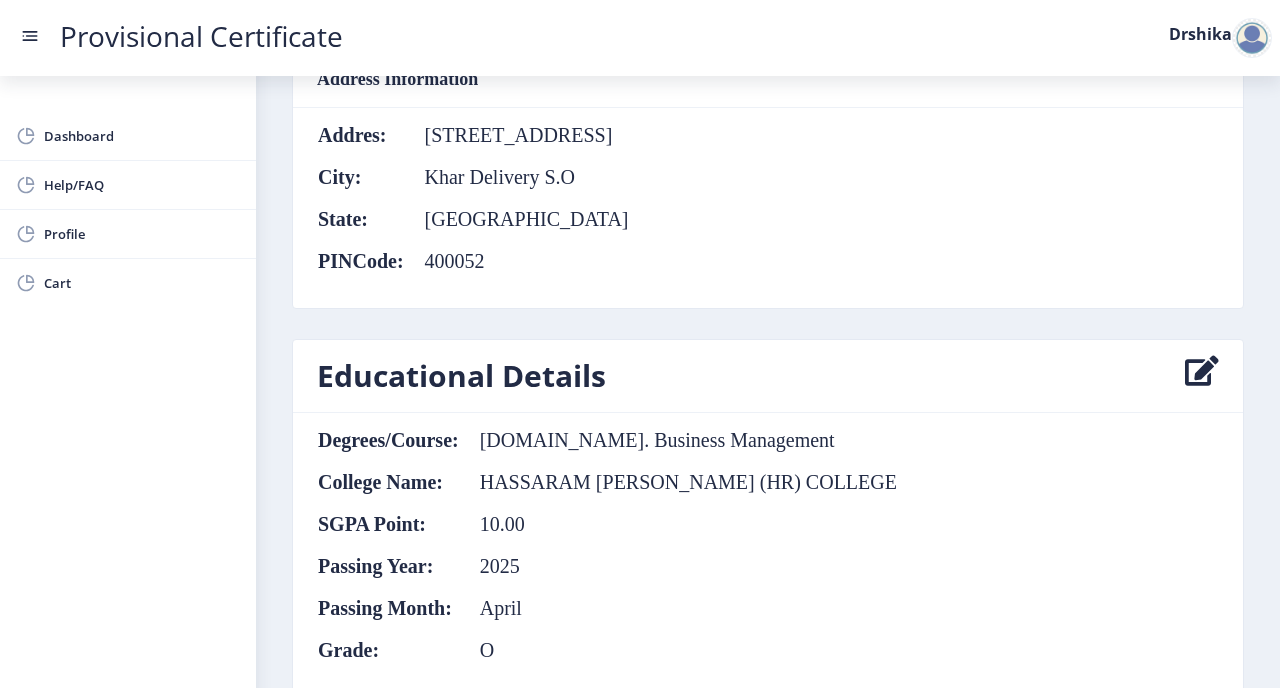 scroll, scrollTop: 1215, scrollLeft: 0, axis: vertical 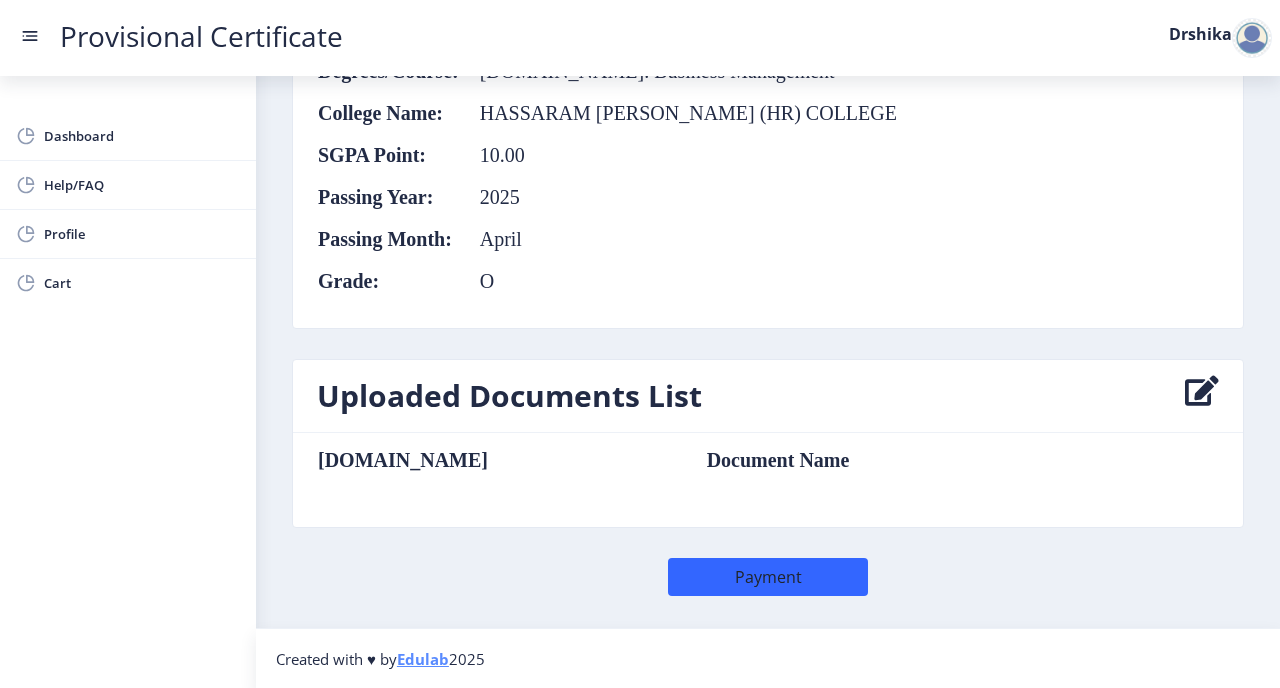 click 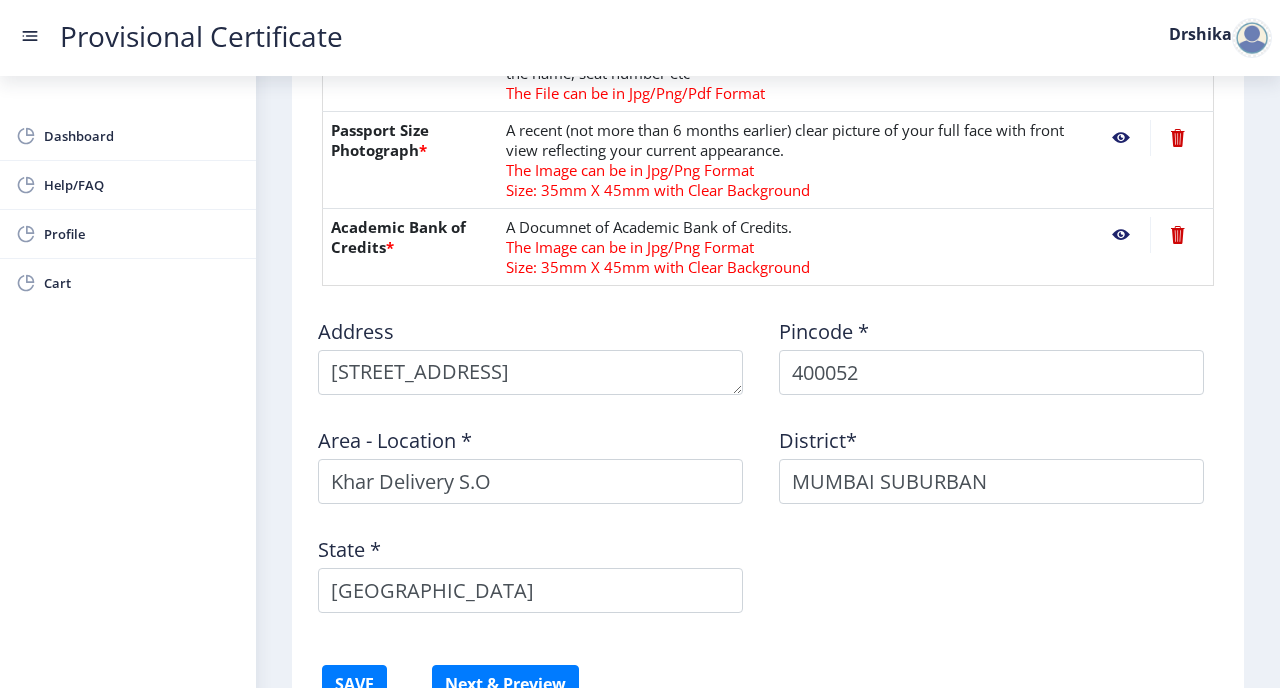 scroll, scrollTop: 1077, scrollLeft: 0, axis: vertical 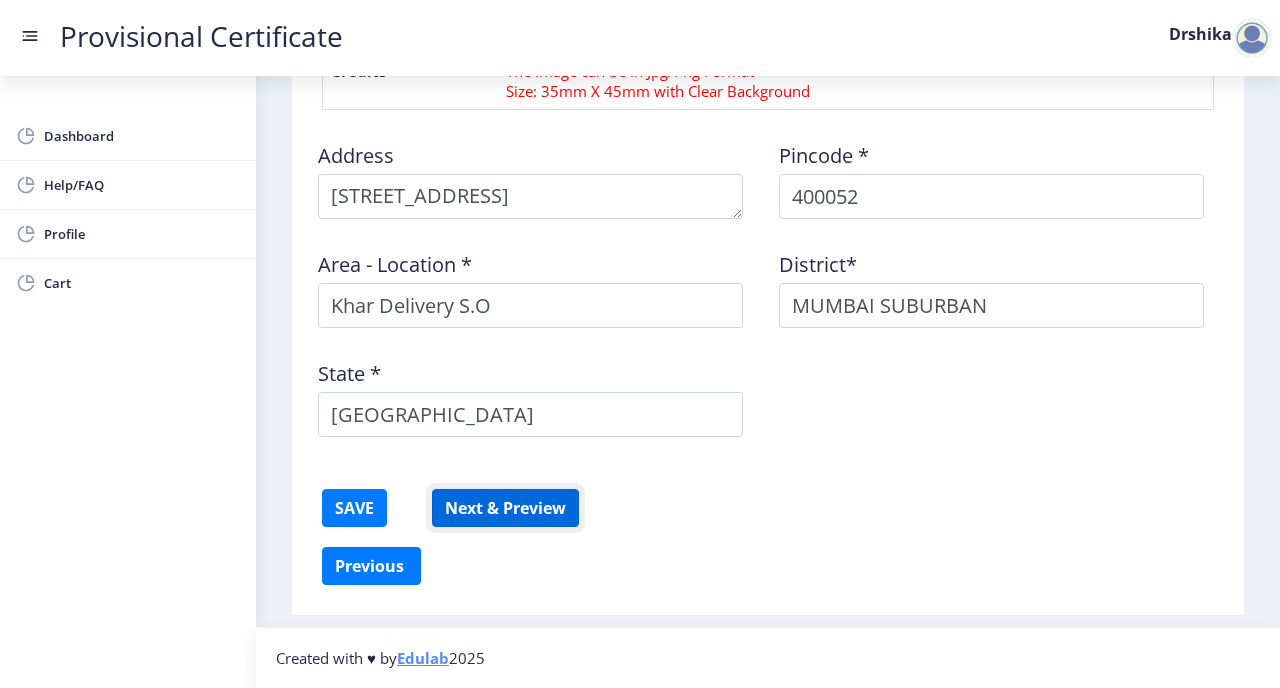 click on "Next & Preview" 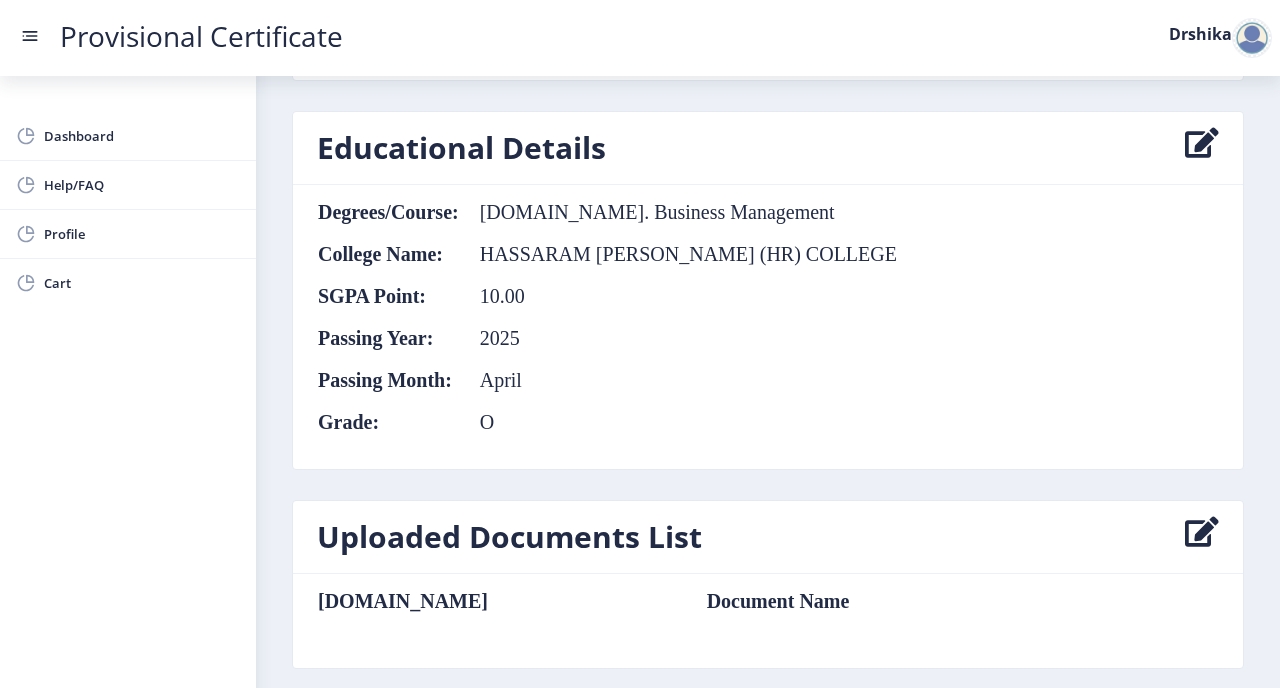 scroll, scrollTop: 1215, scrollLeft: 0, axis: vertical 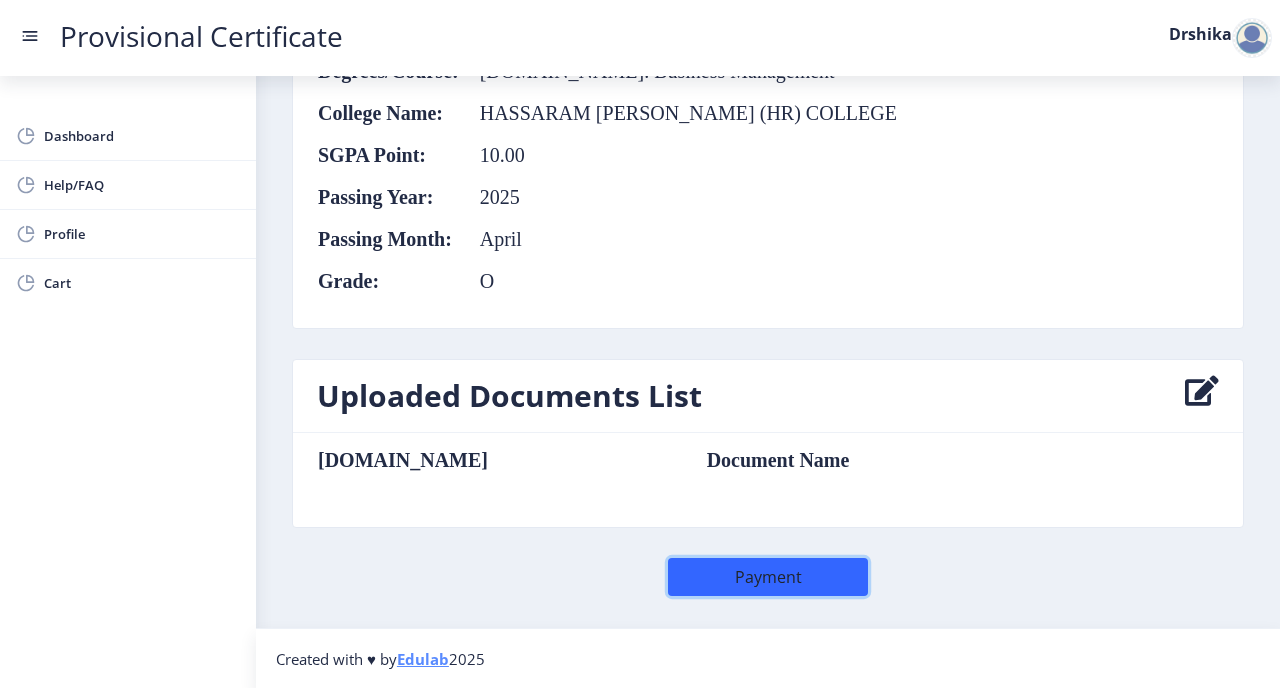 click on "Payment" 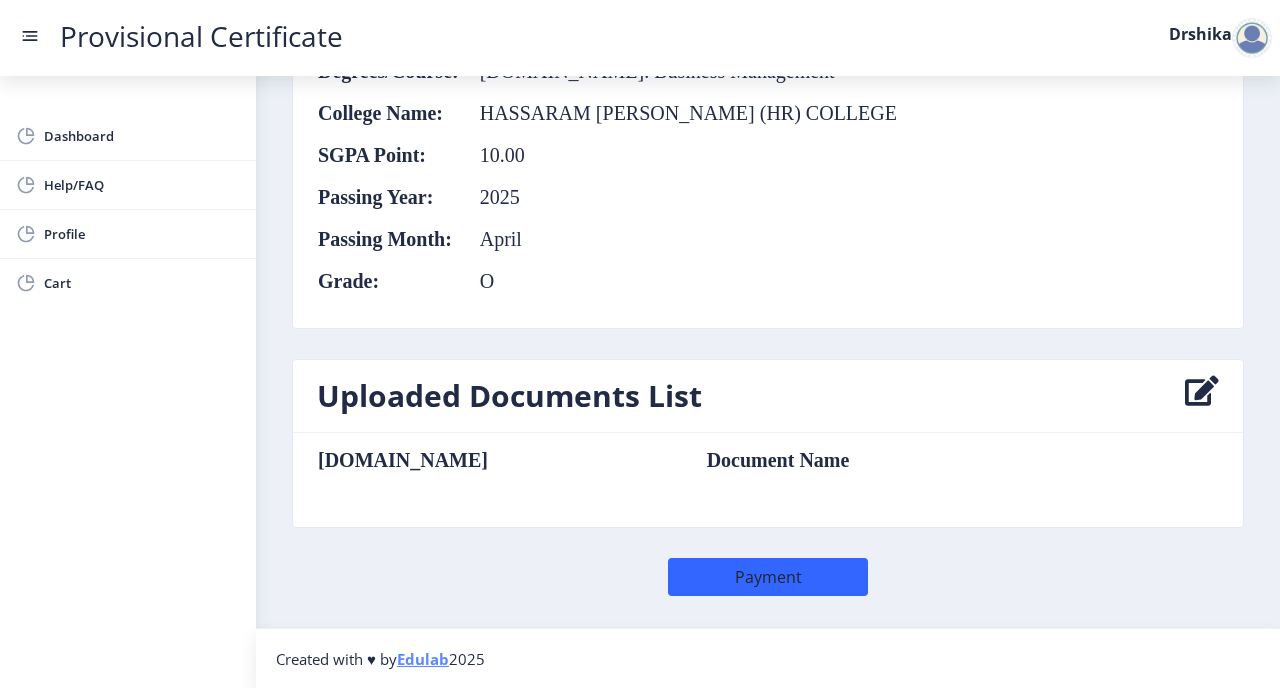 scroll, scrollTop: 0, scrollLeft: 0, axis: both 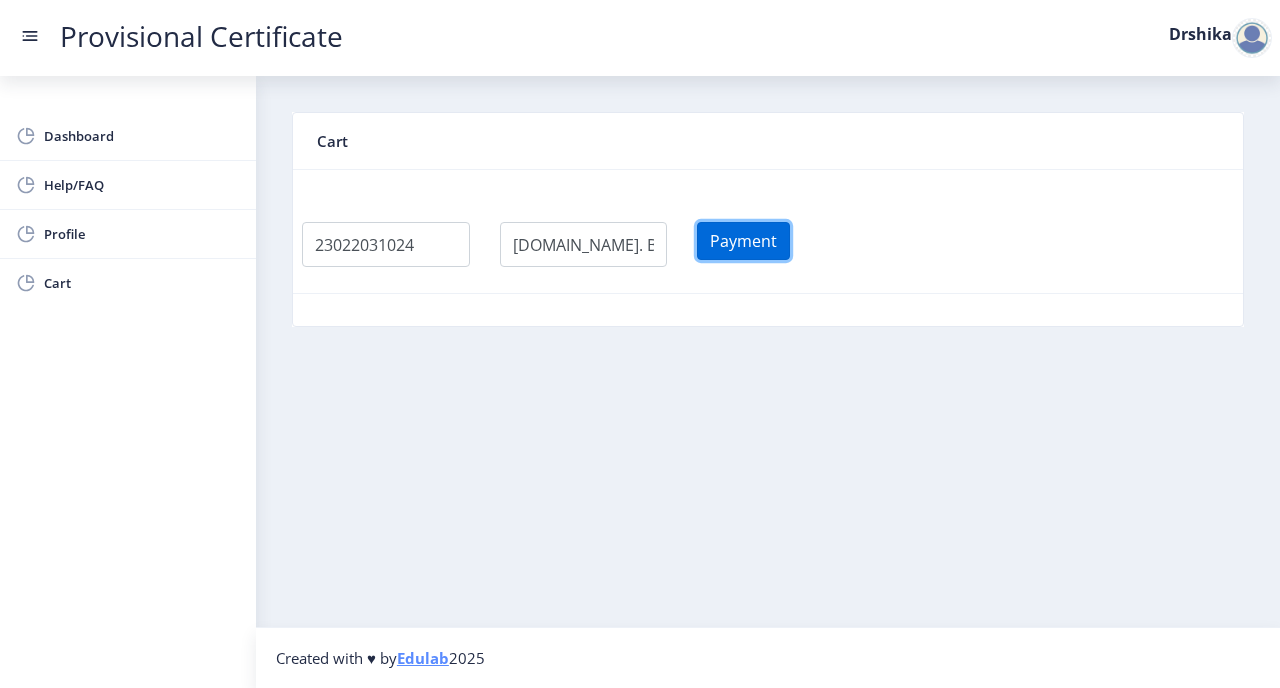 click on "Payment" 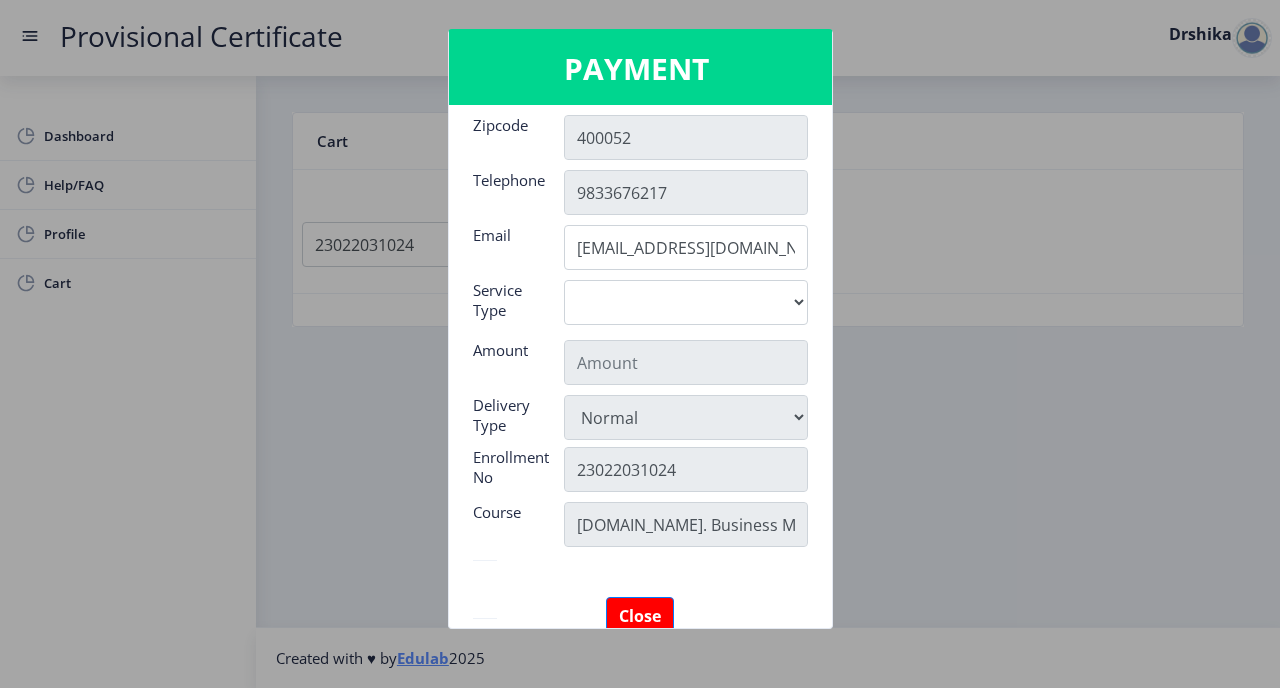 scroll, scrollTop: 317, scrollLeft: 0, axis: vertical 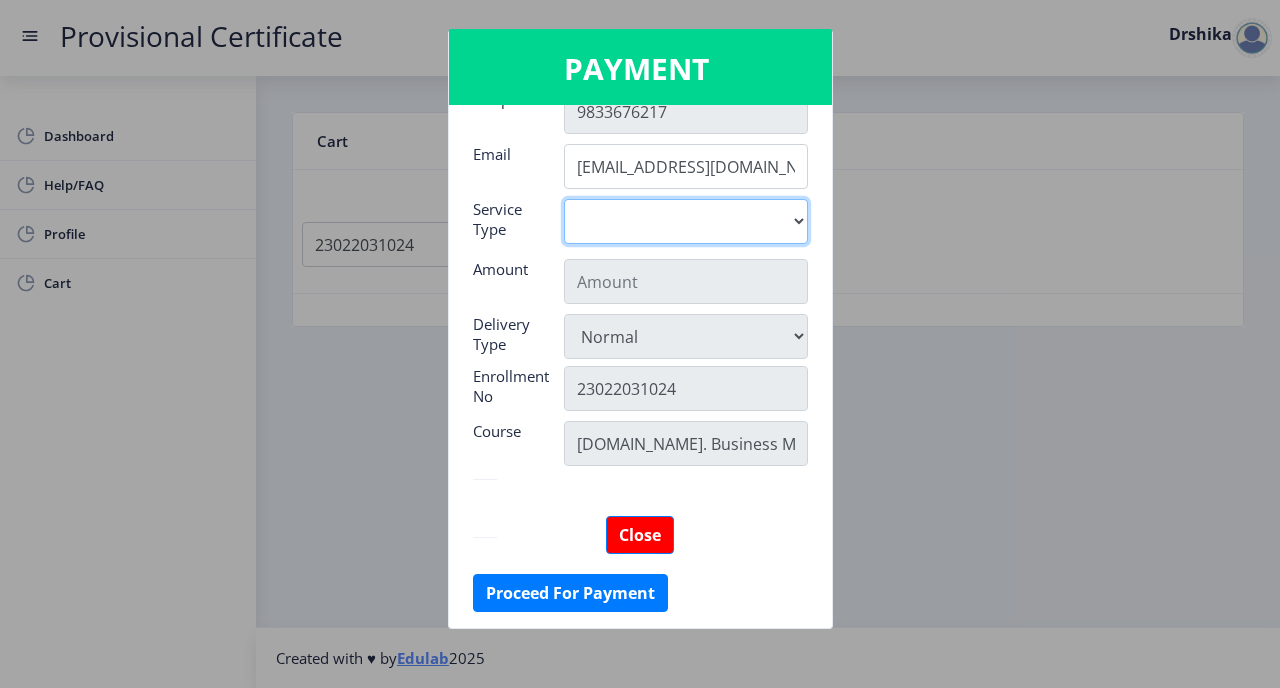click on "Digital" at bounding box center [686, 221] 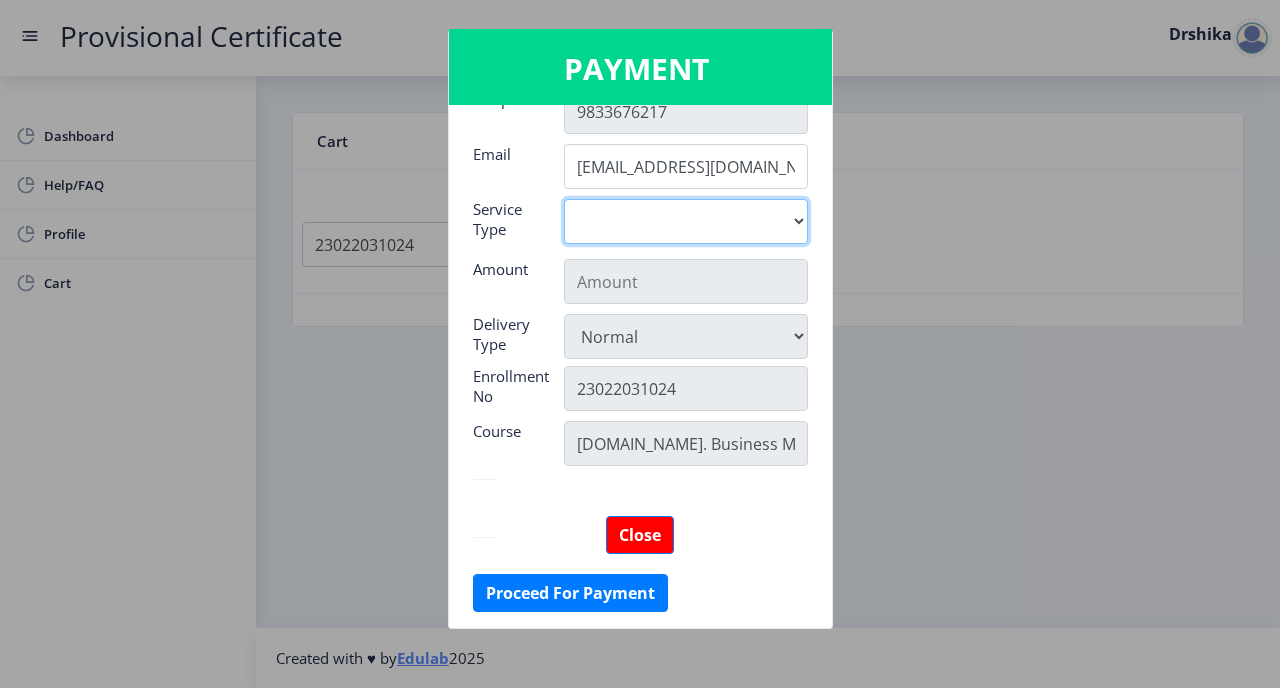 select on "old" 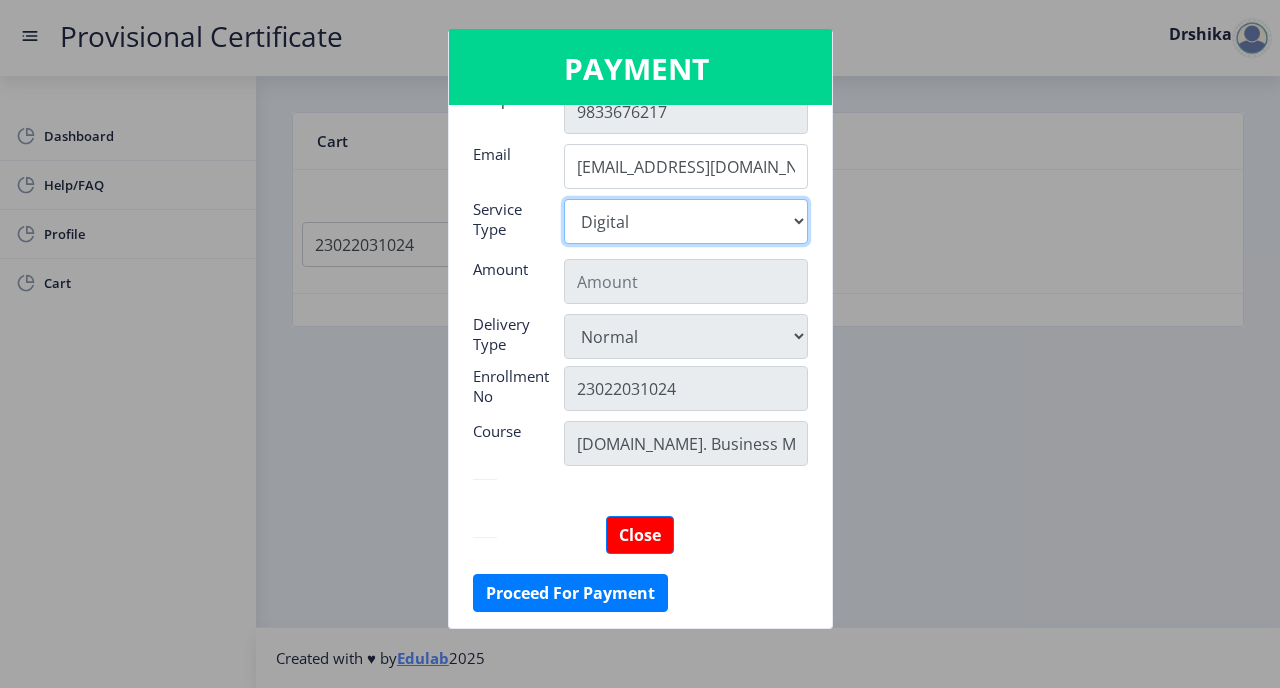 type on "795" 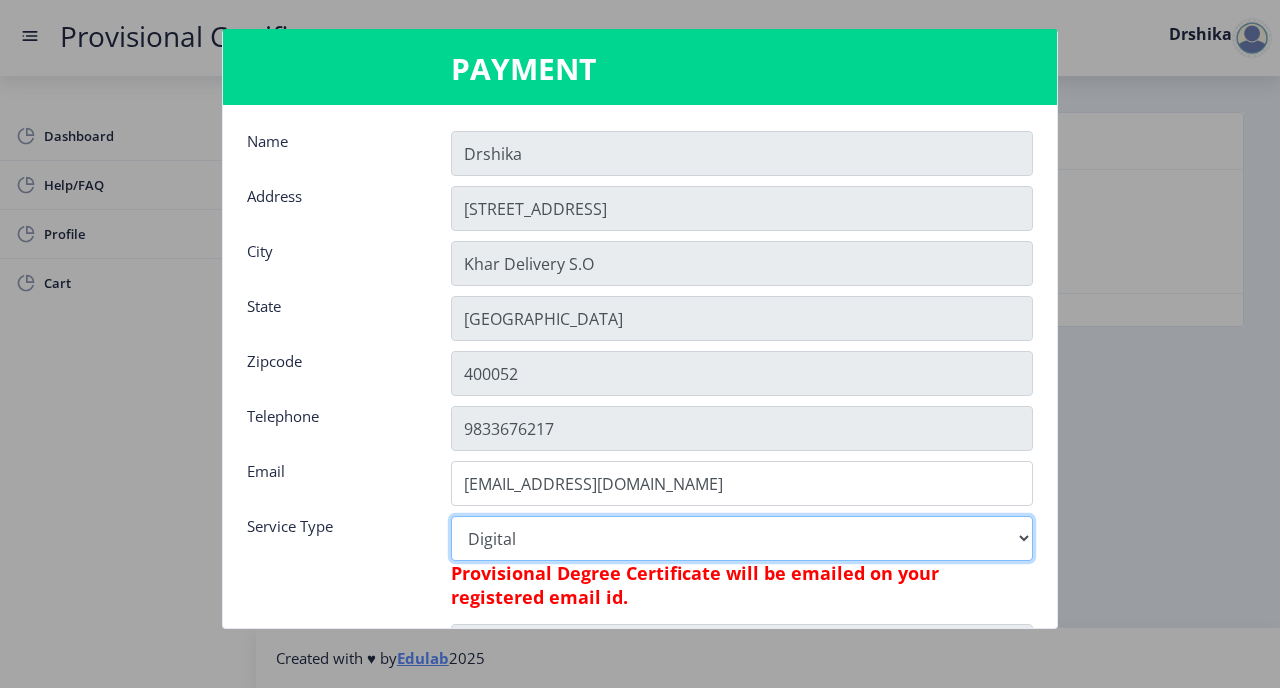 scroll, scrollTop: 365, scrollLeft: 0, axis: vertical 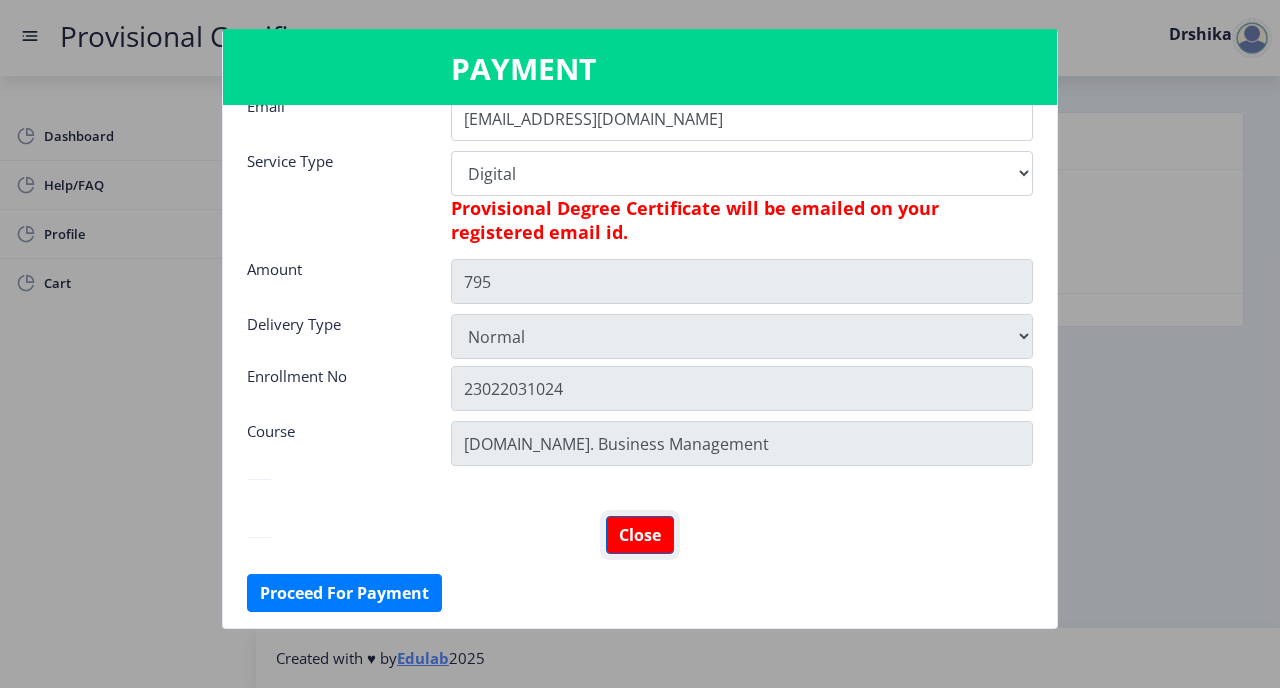 click on "Close" 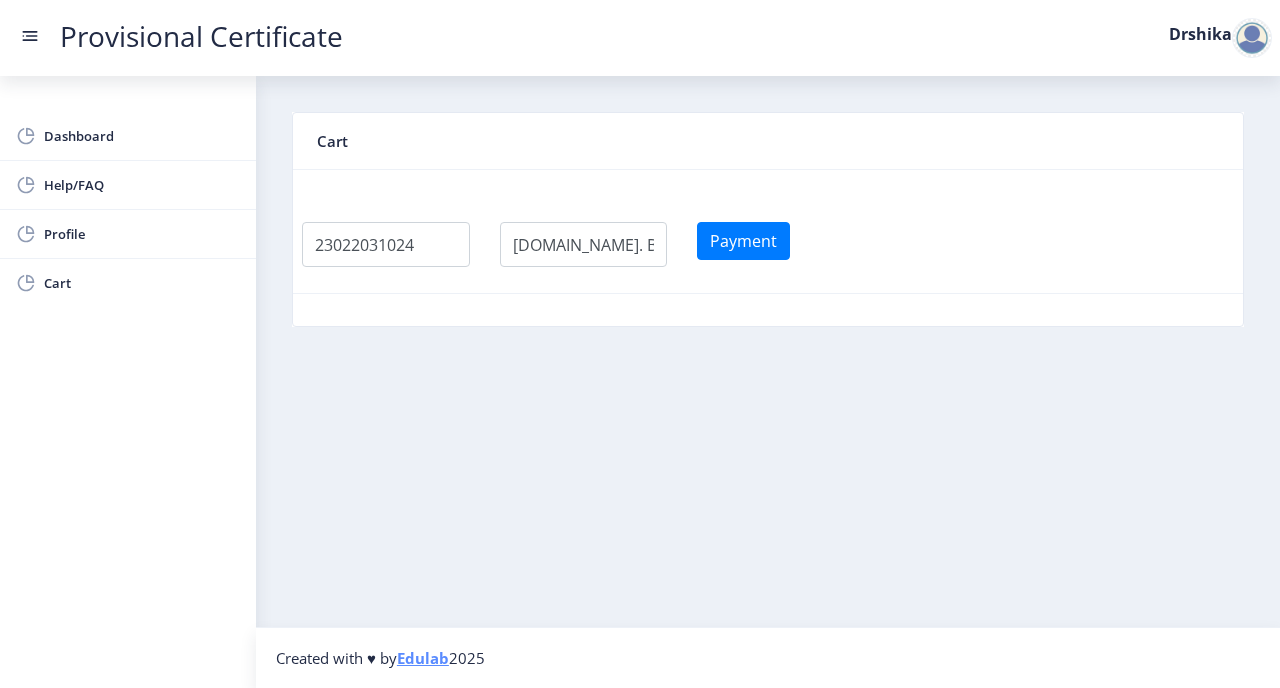 click 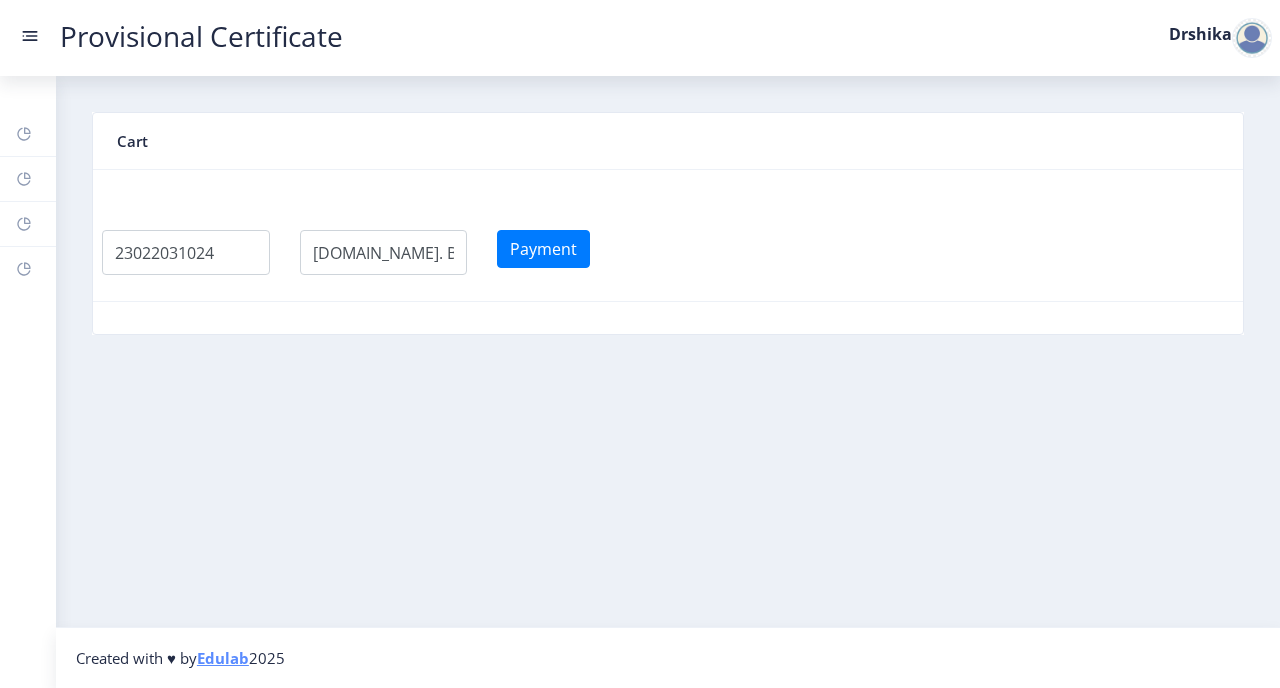 click on "Provisional Certificate Drshika" 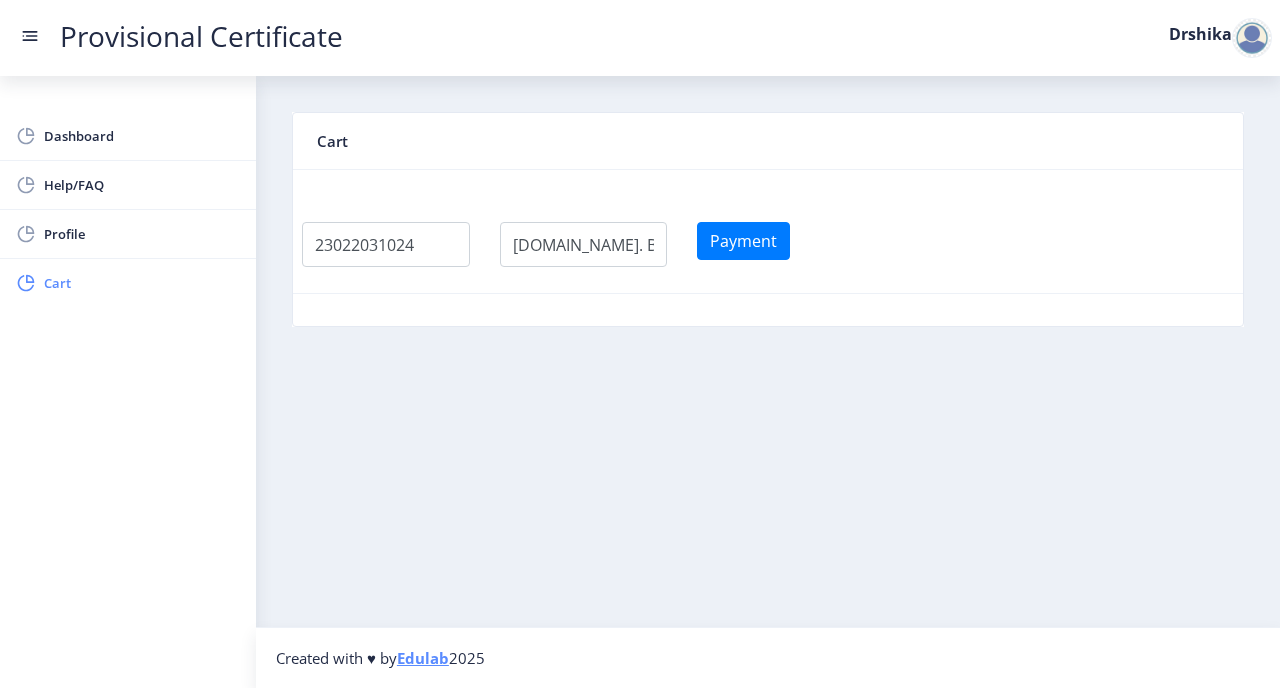 click on "Cart" 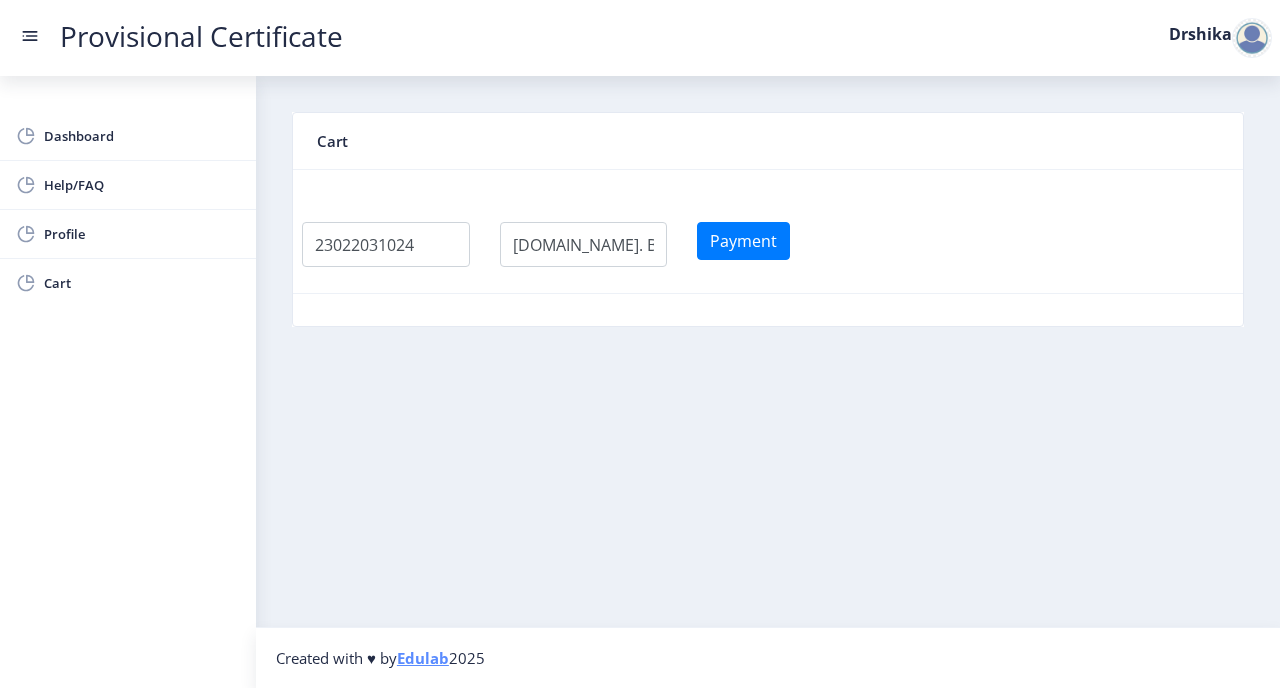 click on "Cart" 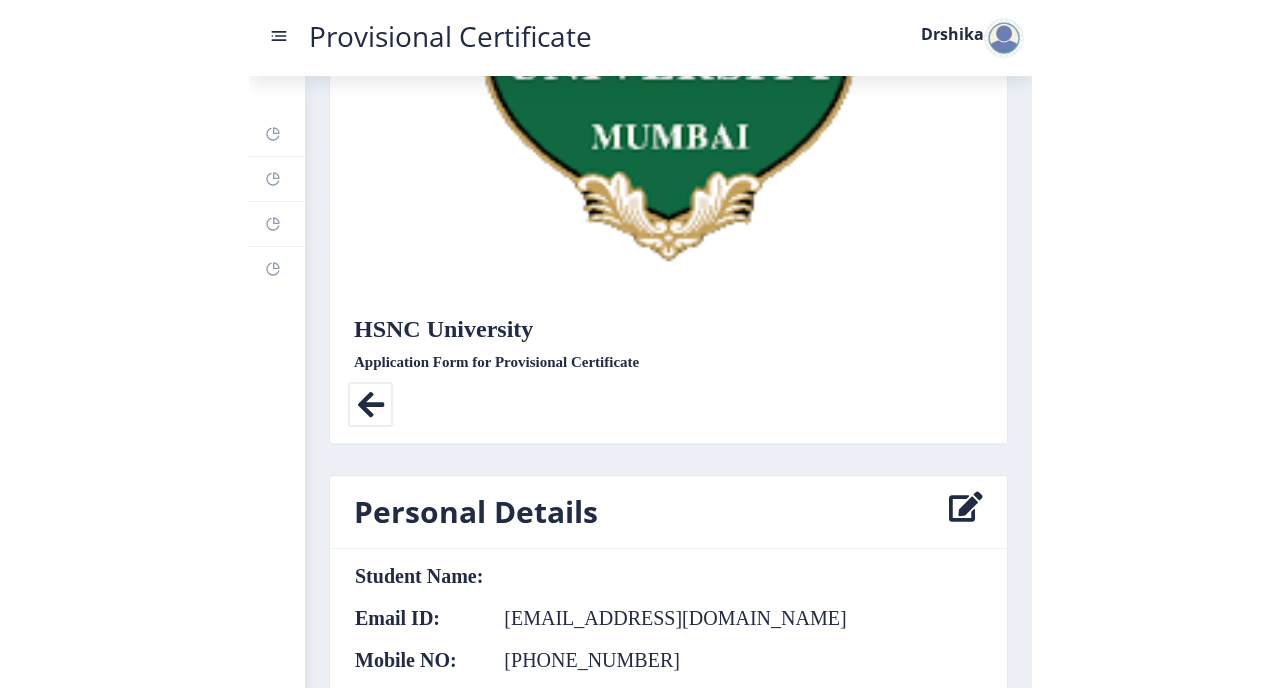 scroll, scrollTop: 412, scrollLeft: 0, axis: vertical 